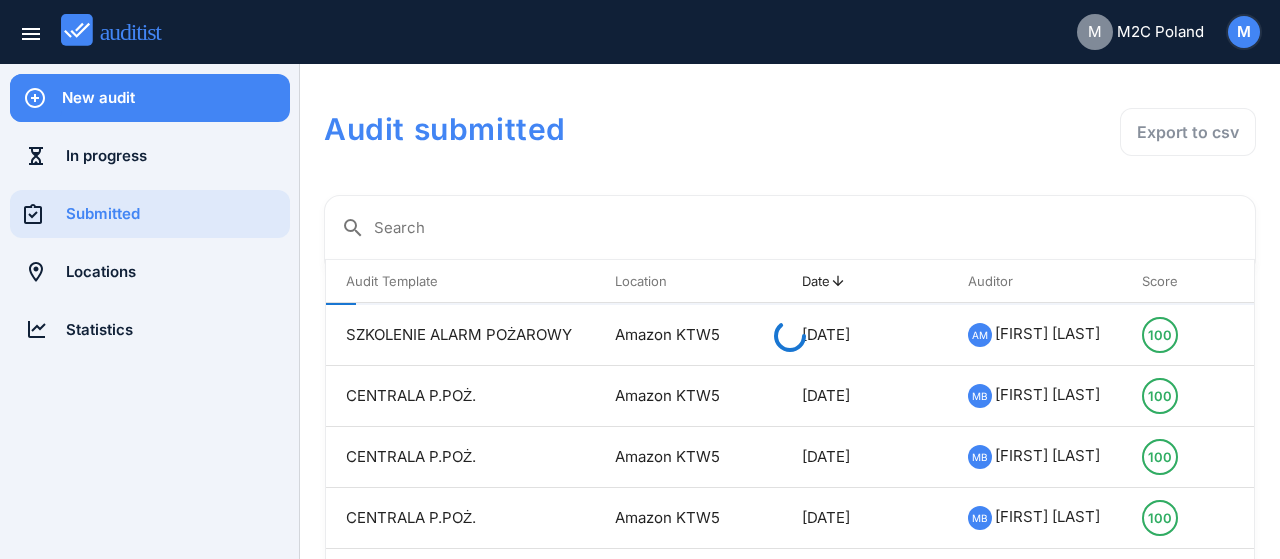 scroll, scrollTop: 0, scrollLeft: 0, axis: both 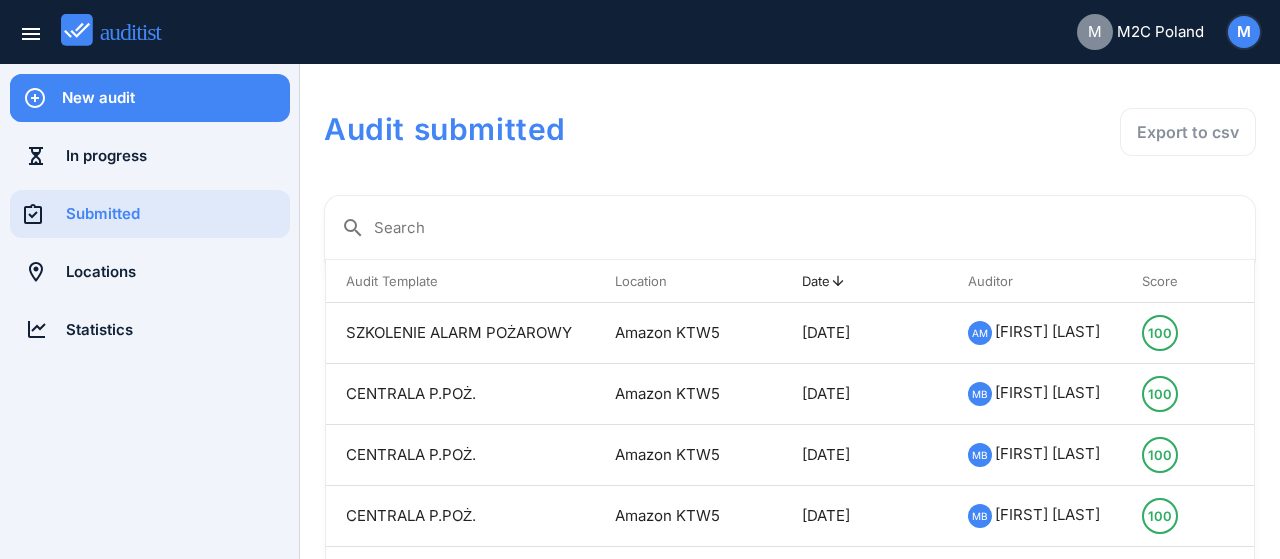 click on "New audit" at bounding box center (176, 98) 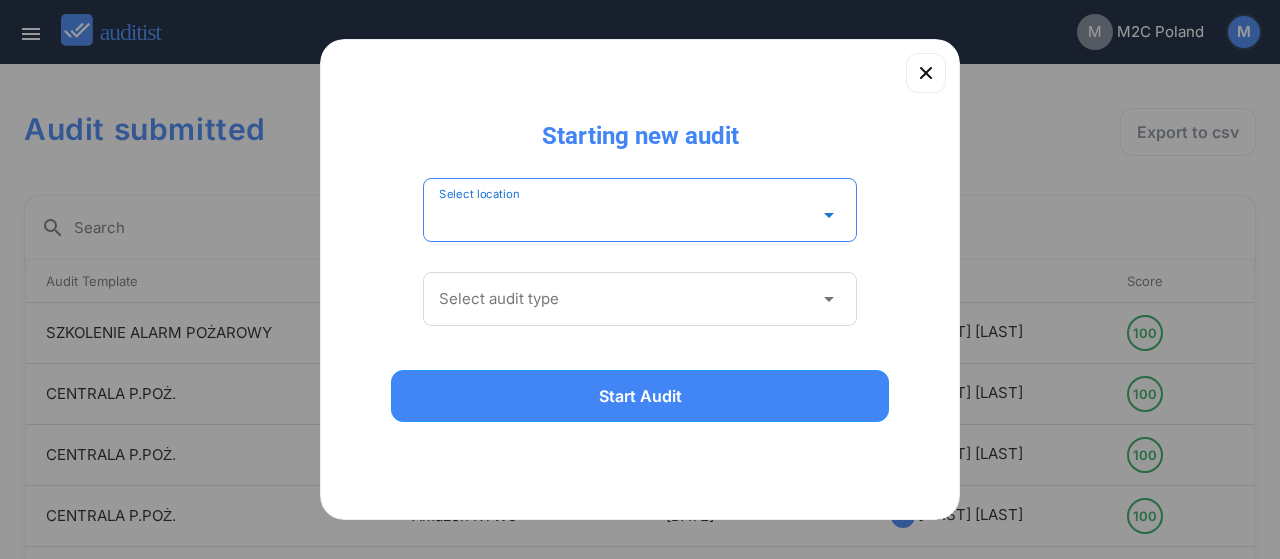 click at bounding box center (626, 215) 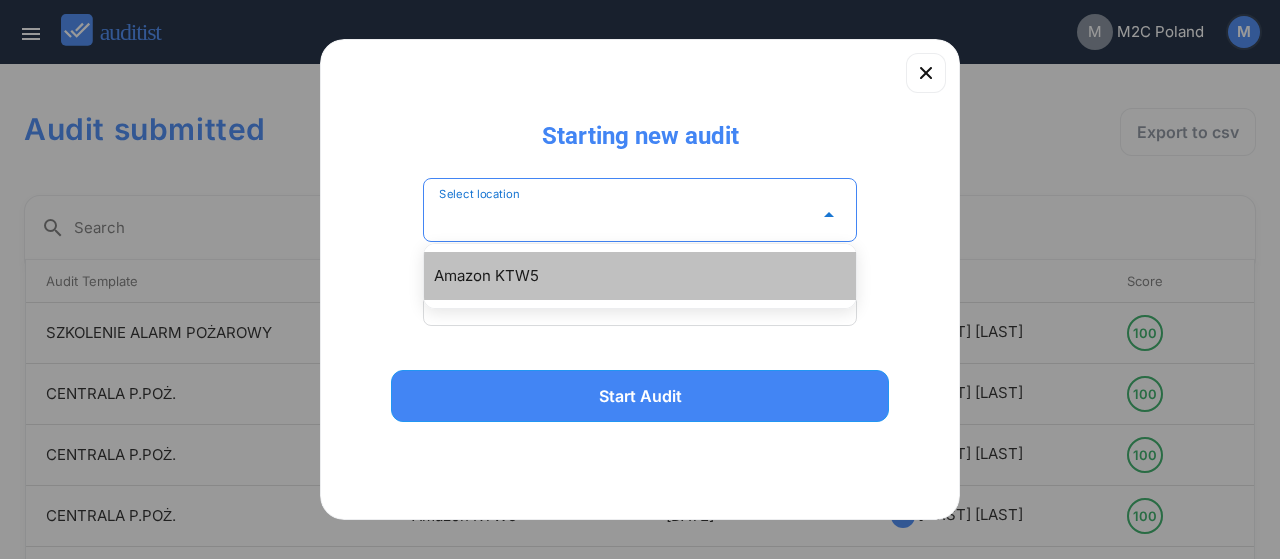 click on "Amazon KTW5" at bounding box center [650, 276] 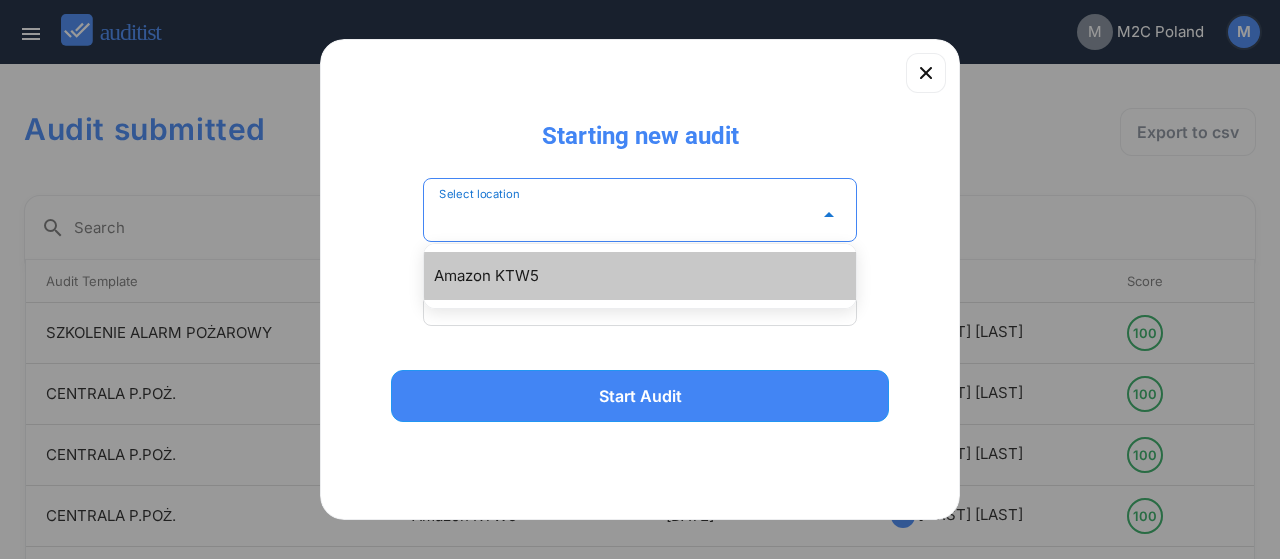 type on "**********" 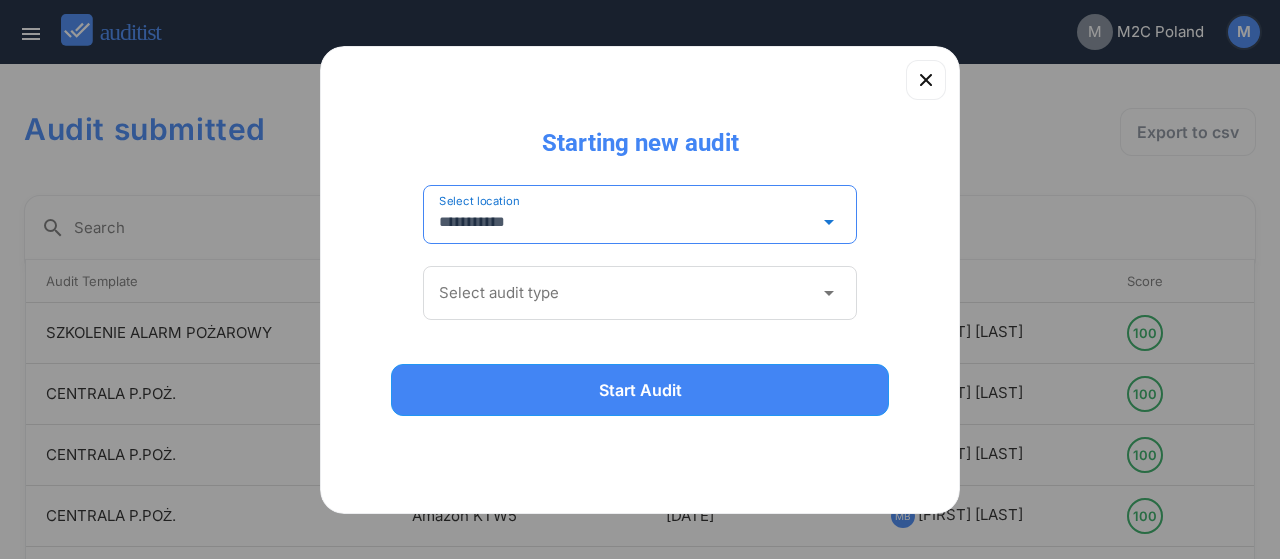 click on "Select audit type arrow_drop_down" at bounding box center (640, 293) 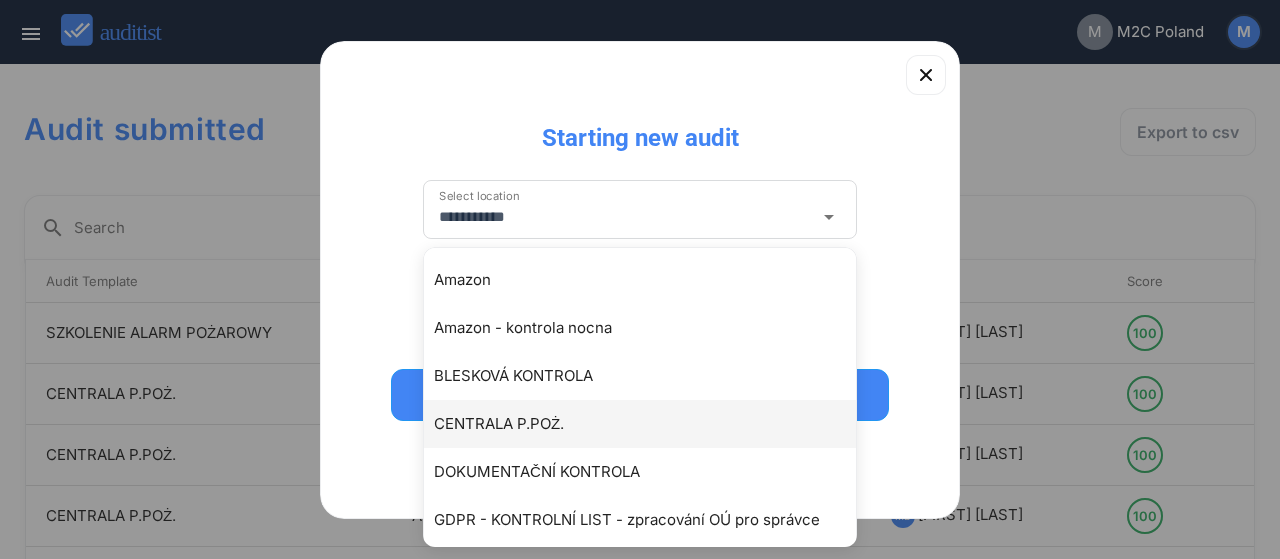 click on "CENTRALA P.POŻ." at bounding box center (650, 424) 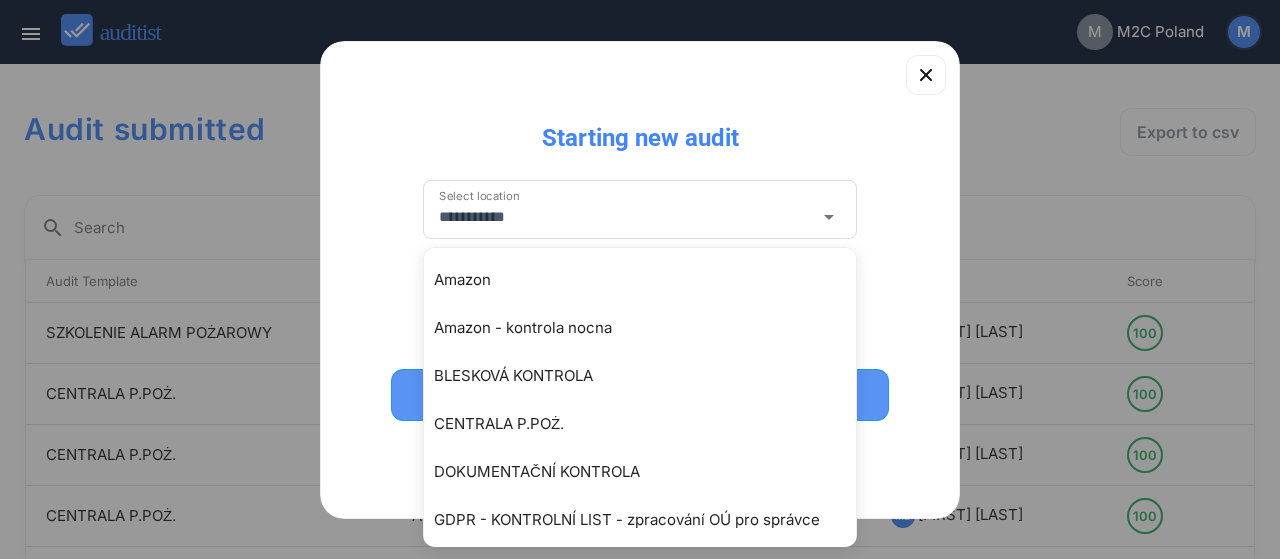 type on "**********" 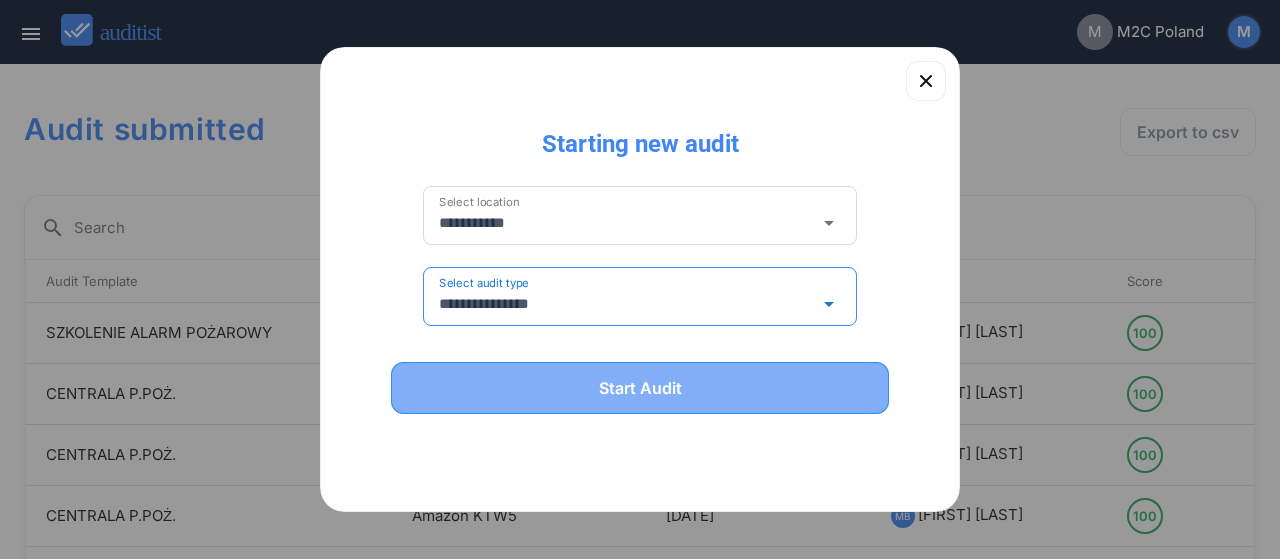 click on "Start Audit" at bounding box center (640, 388) 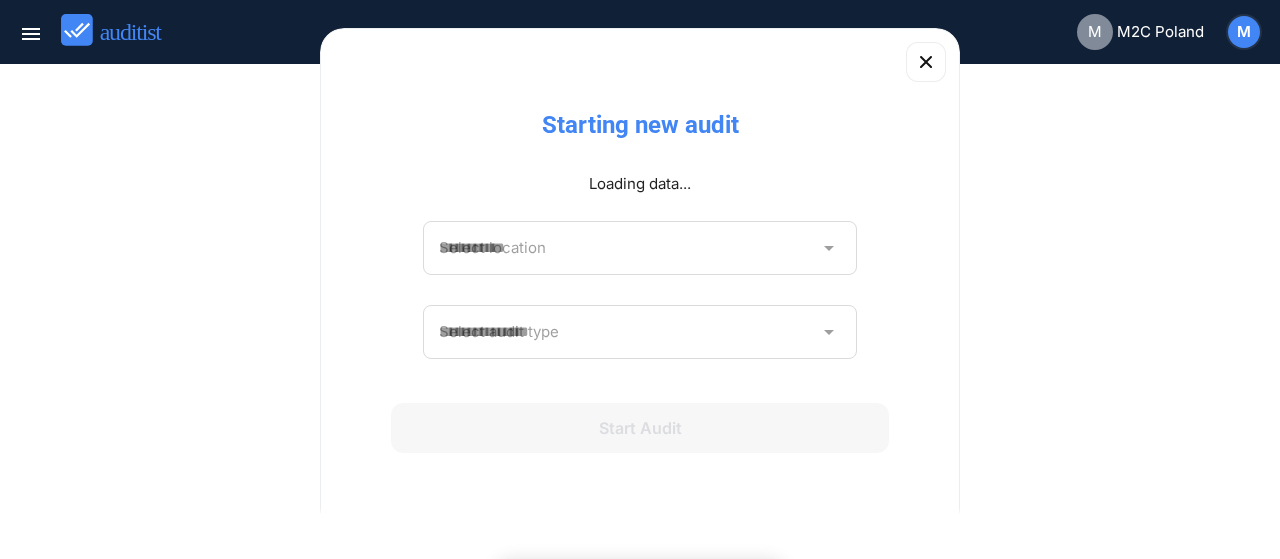 type 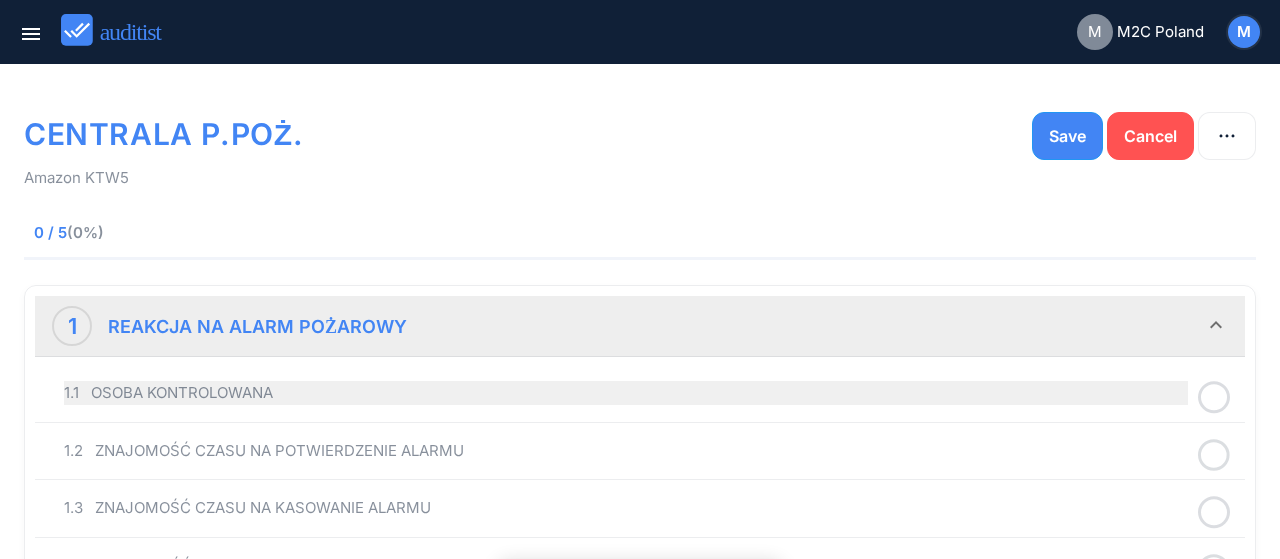 click on "1.1   OSOBA KONTROLOWANA" at bounding box center [626, 393] 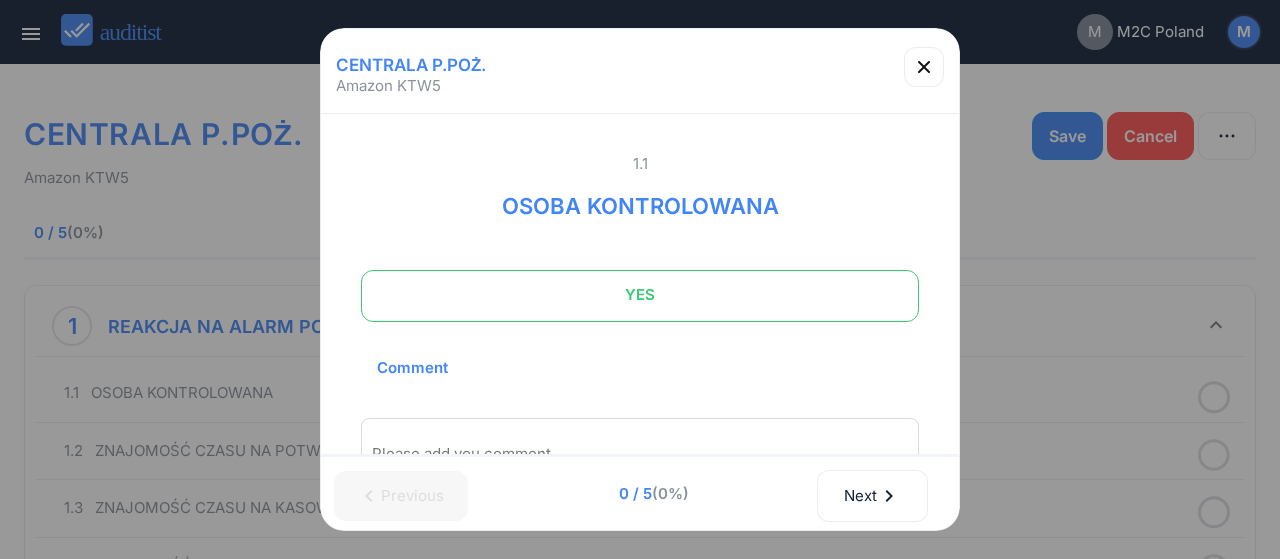 click on "YES" at bounding box center [640, 295] 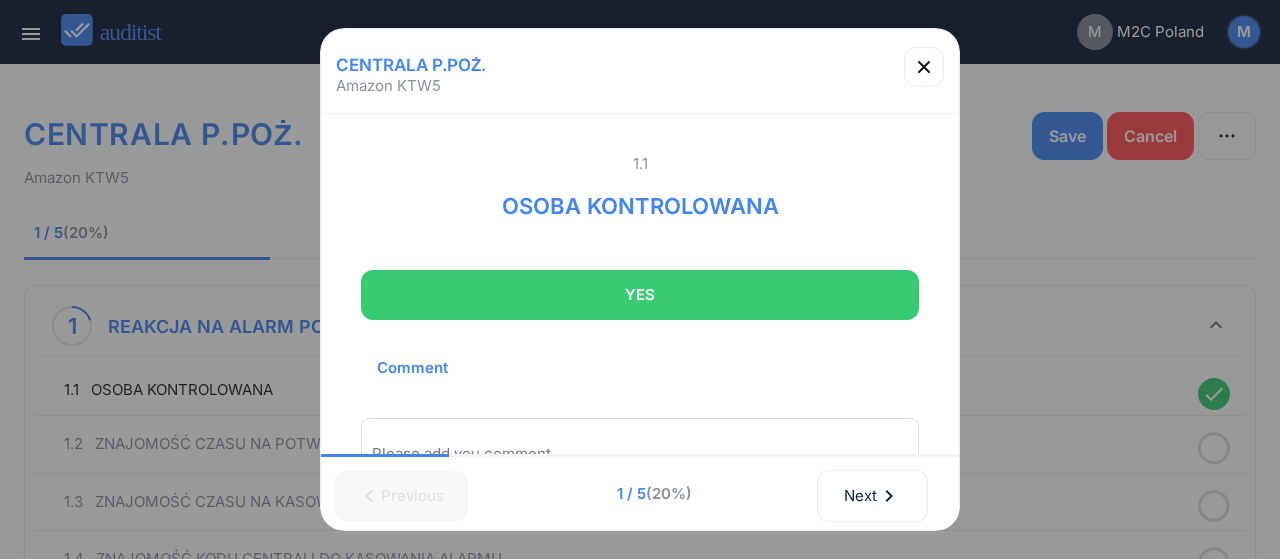 scroll, scrollTop: 202, scrollLeft: 0, axis: vertical 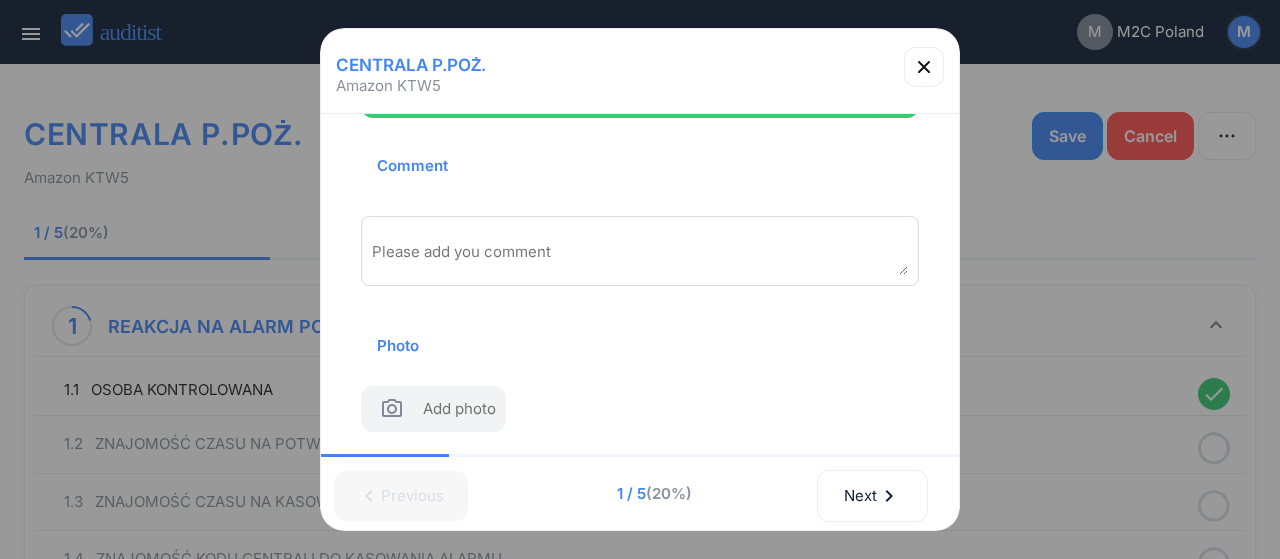 click on "Please add you comment" at bounding box center [640, 251] 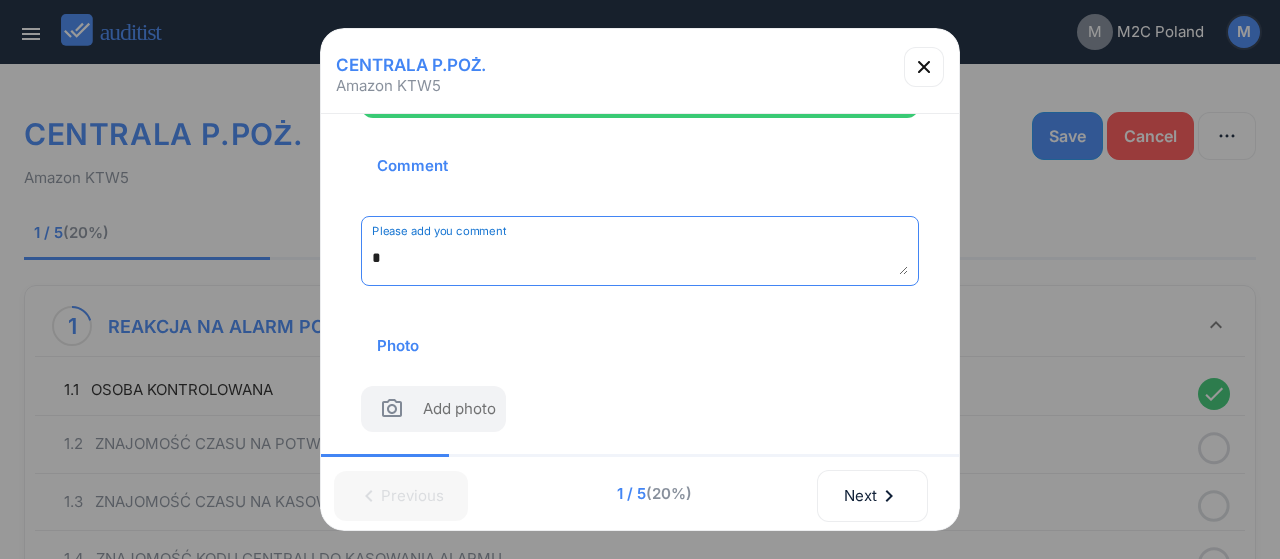 scroll, scrollTop: 194, scrollLeft: 0, axis: vertical 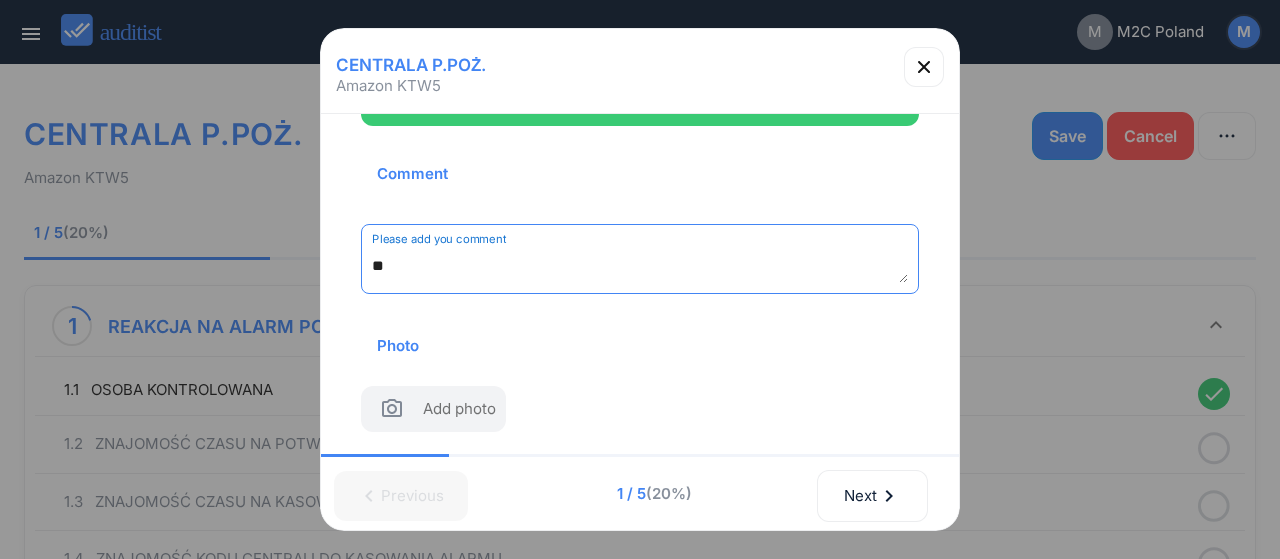 type on "*" 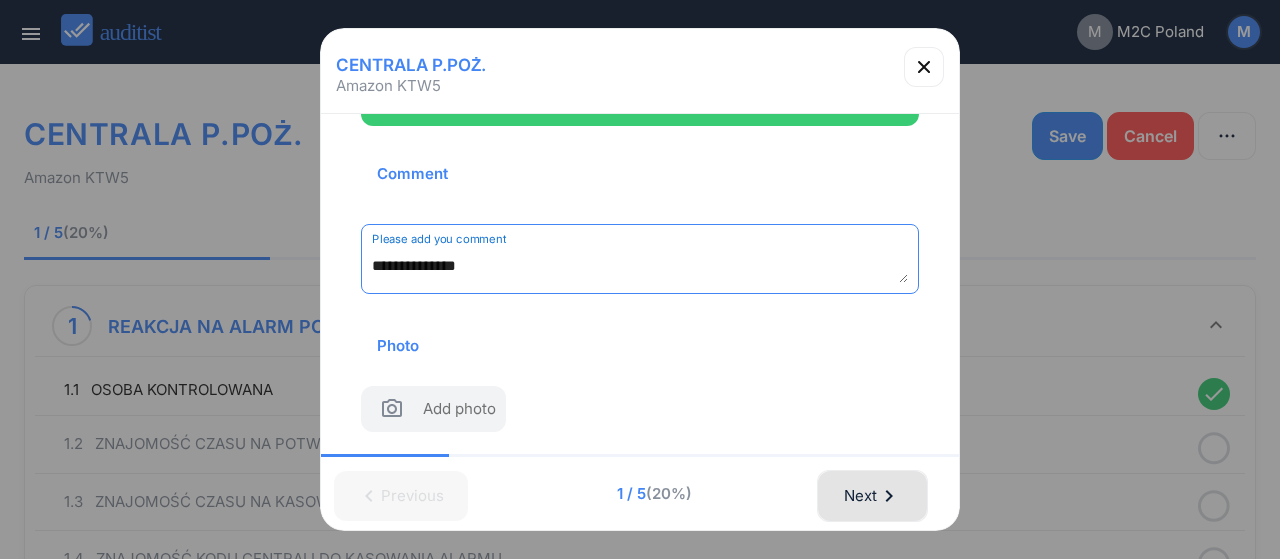 type on "**********" 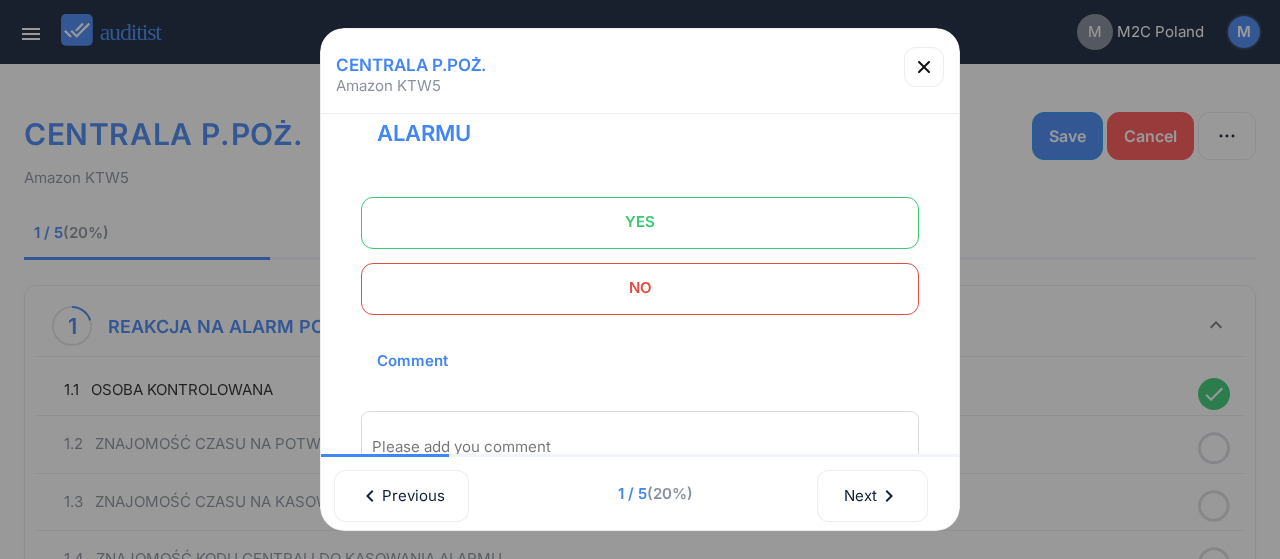 scroll, scrollTop: 0, scrollLeft: 0, axis: both 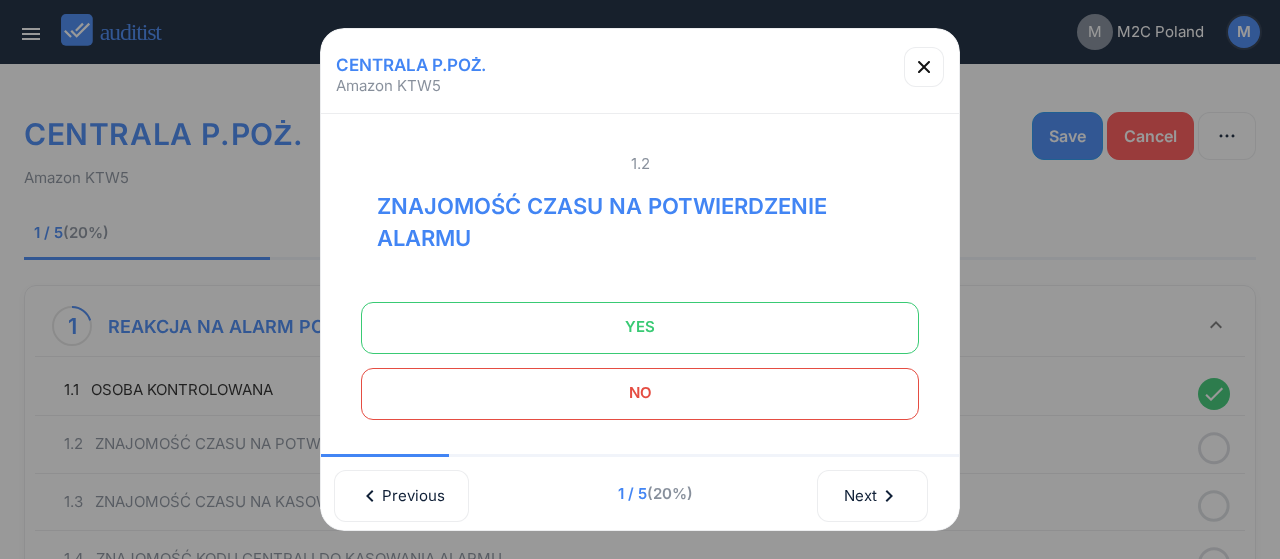 click at bounding box center [640, 328] 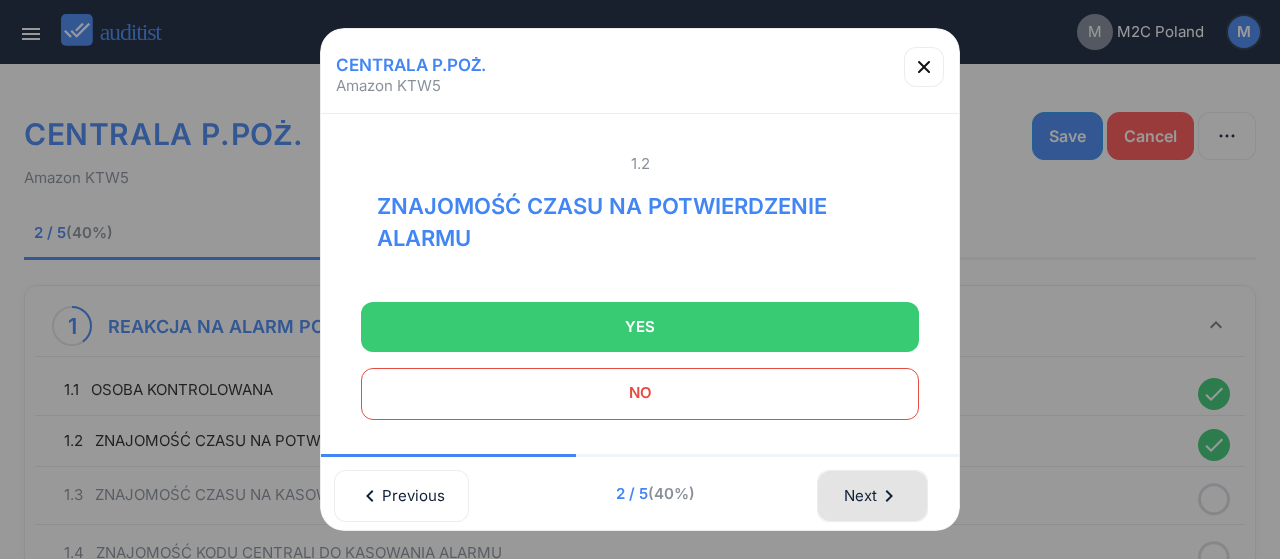 drag, startPoint x: 889, startPoint y: 504, endPoint x: 827, endPoint y: 401, distance: 120.22063 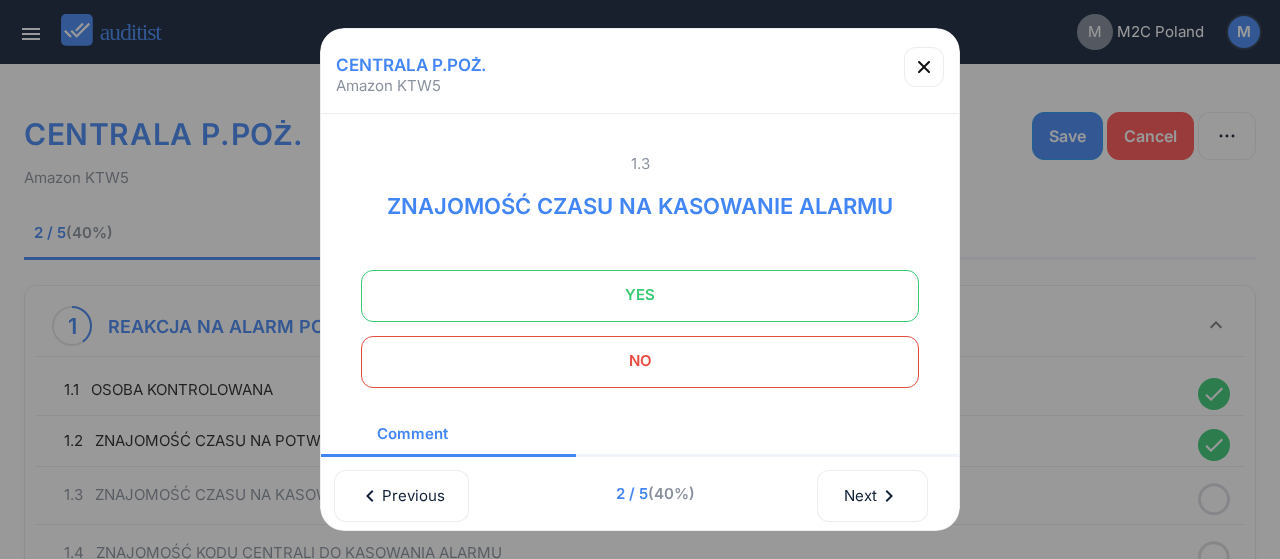 click on "YES" at bounding box center (640, 295) 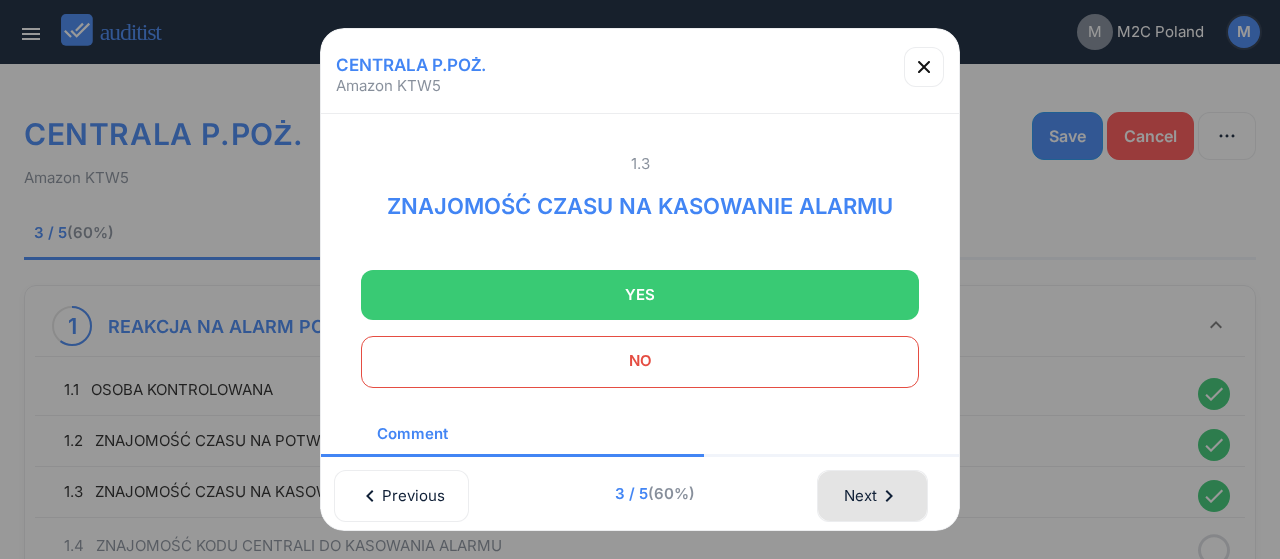 drag, startPoint x: 871, startPoint y: 499, endPoint x: 821, endPoint y: 406, distance: 105.58882 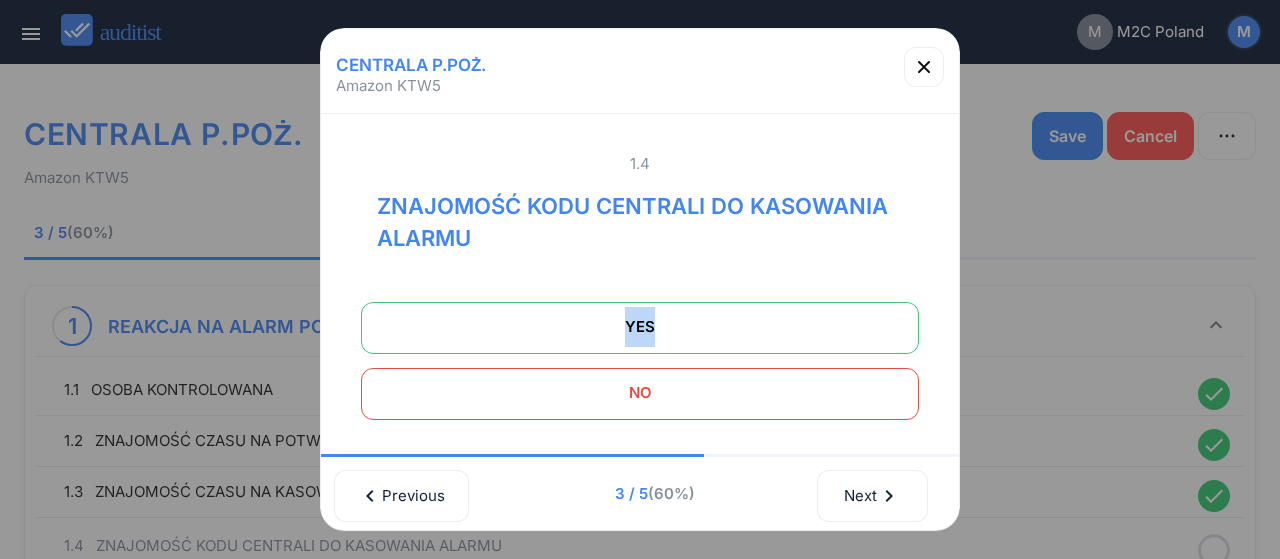 drag, startPoint x: 789, startPoint y: 301, endPoint x: 791, endPoint y: 319, distance: 18.110771 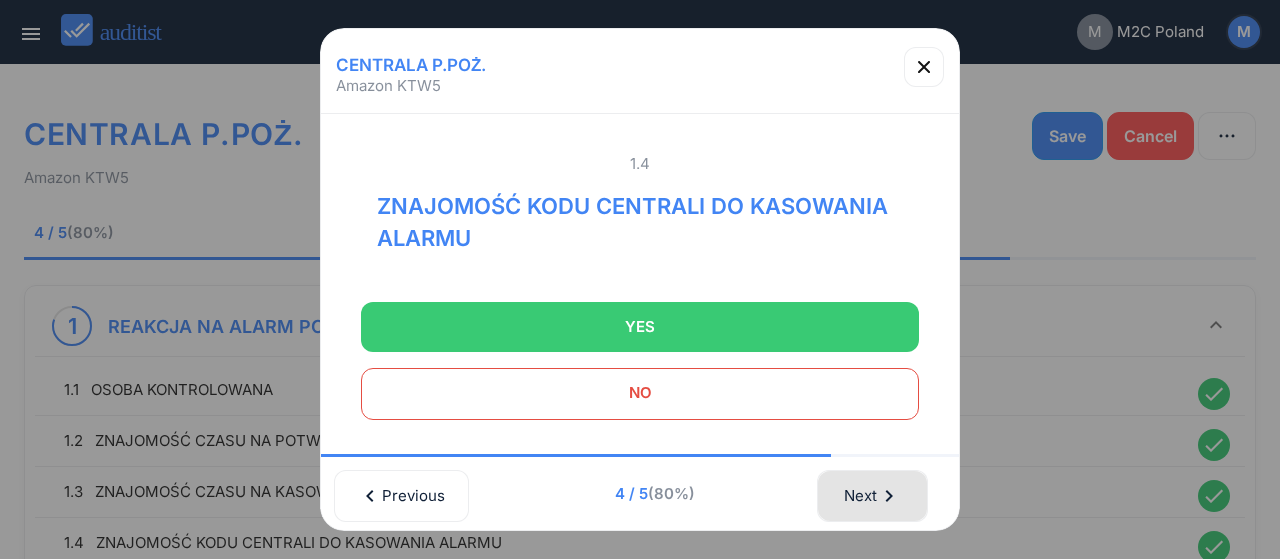 drag, startPoint x: 895, startPoint y: 497, endPoint x: 844, endPoint y: 419, distance: 93.193344 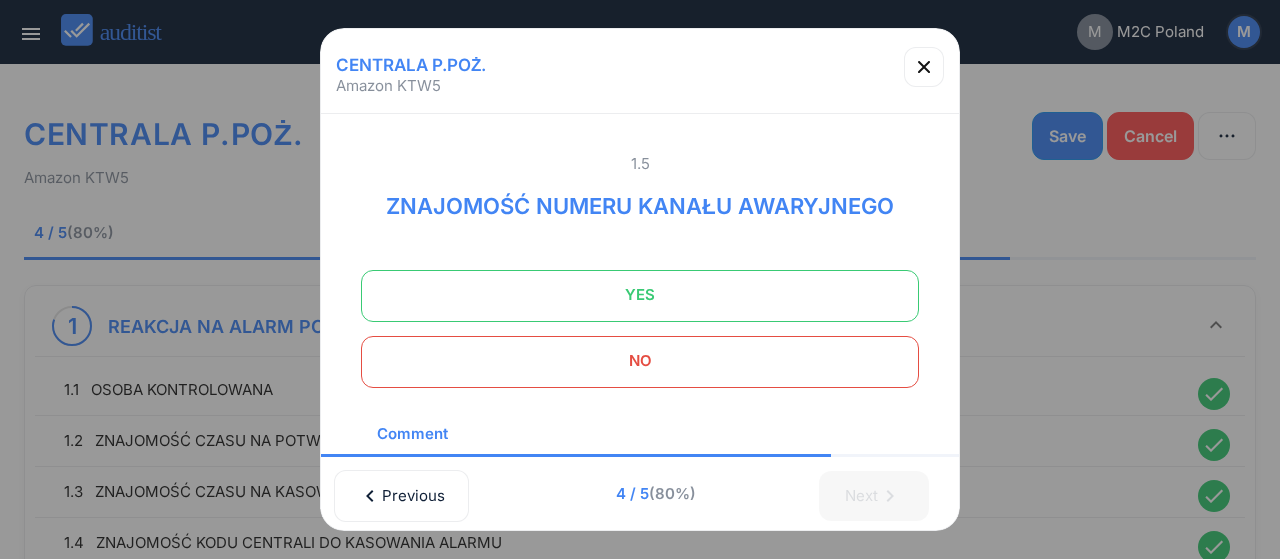 drag, startPoint x: 789, startPoint y: 303, endPoint x: 791, endPoint y: 327, distance: 24.083189 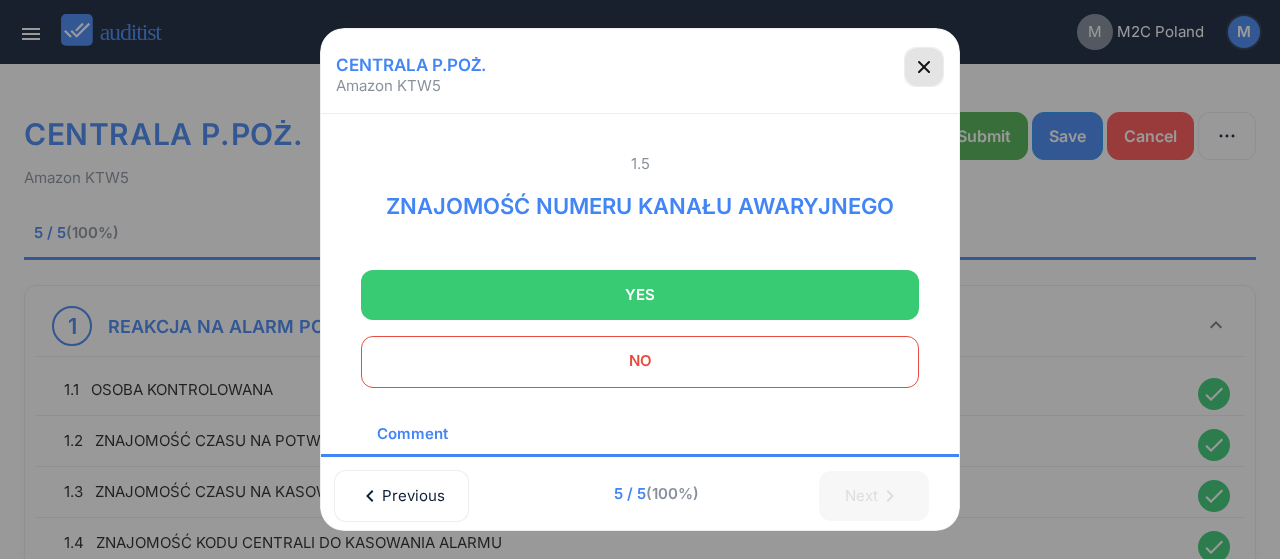 click 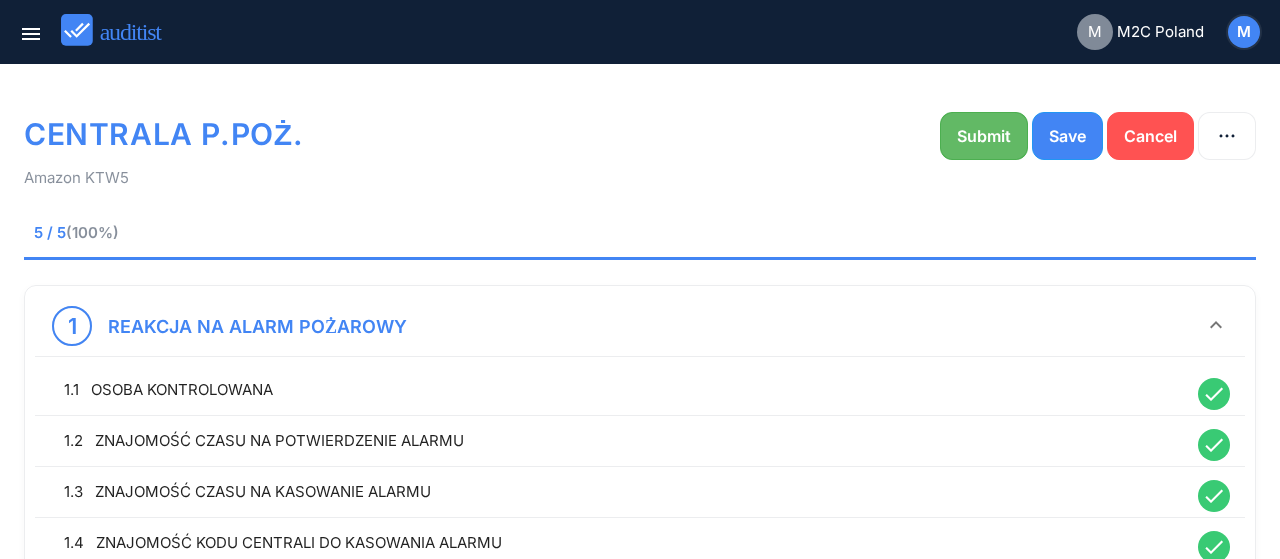 click on "Submit" at bounding box center (984, 136) 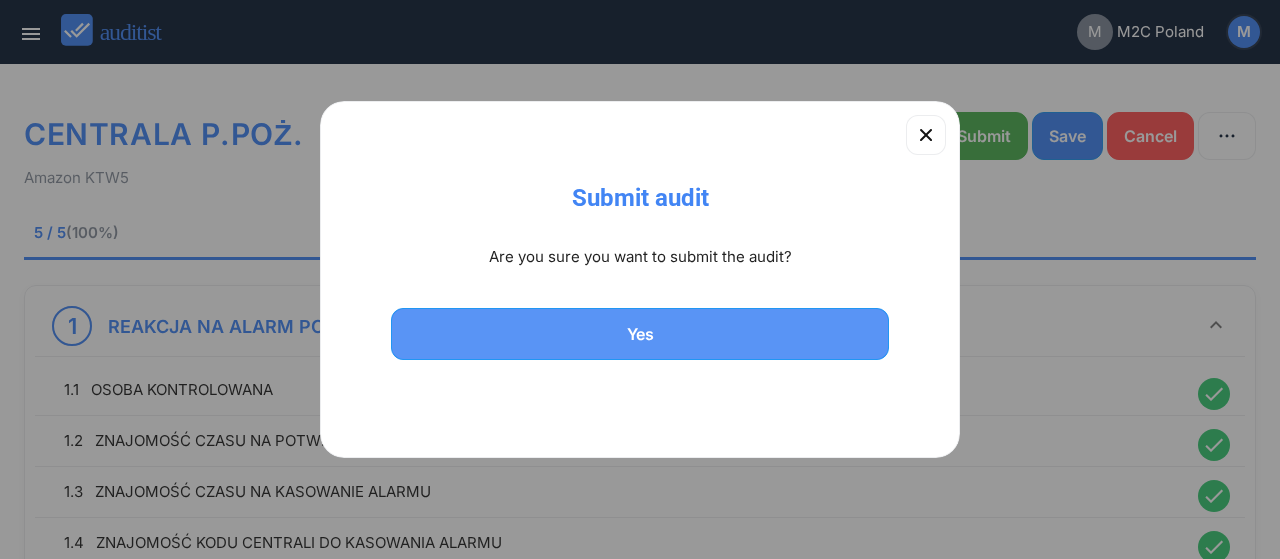 click on "Yes" at bounding box center (640, 334) 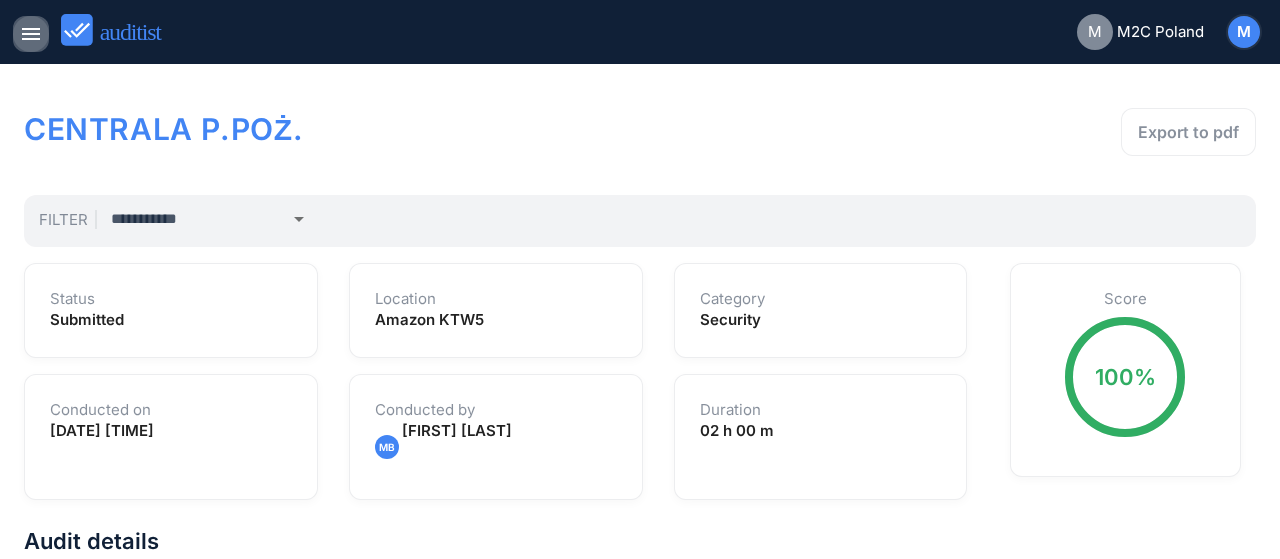 click on "menu" at bounding box center [31, 34] 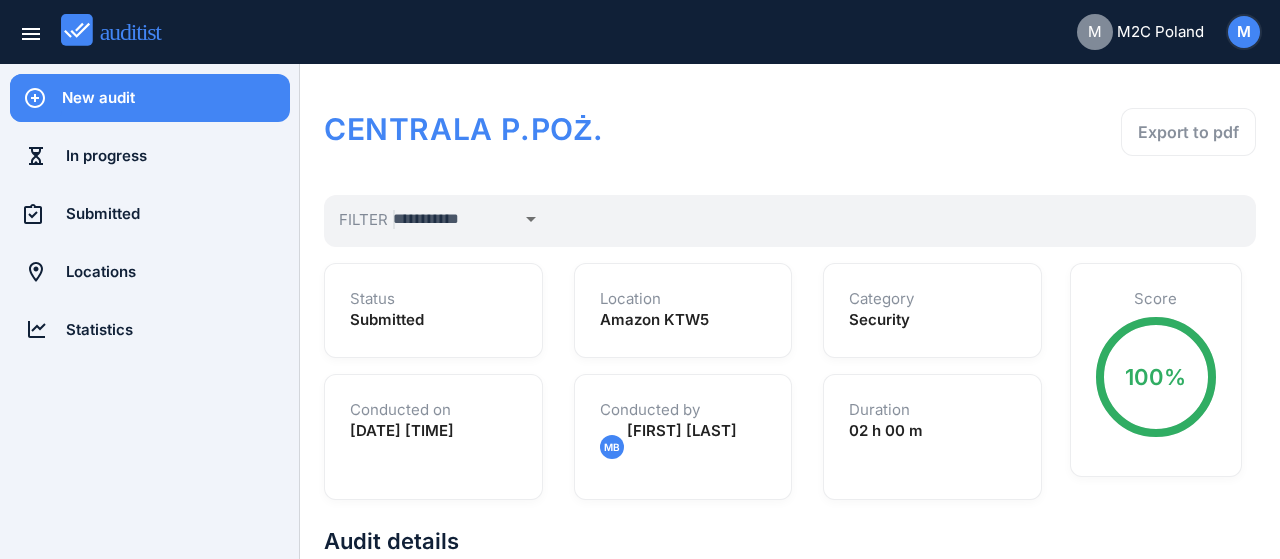 click on "New audit" at bounding box center [176, 98] 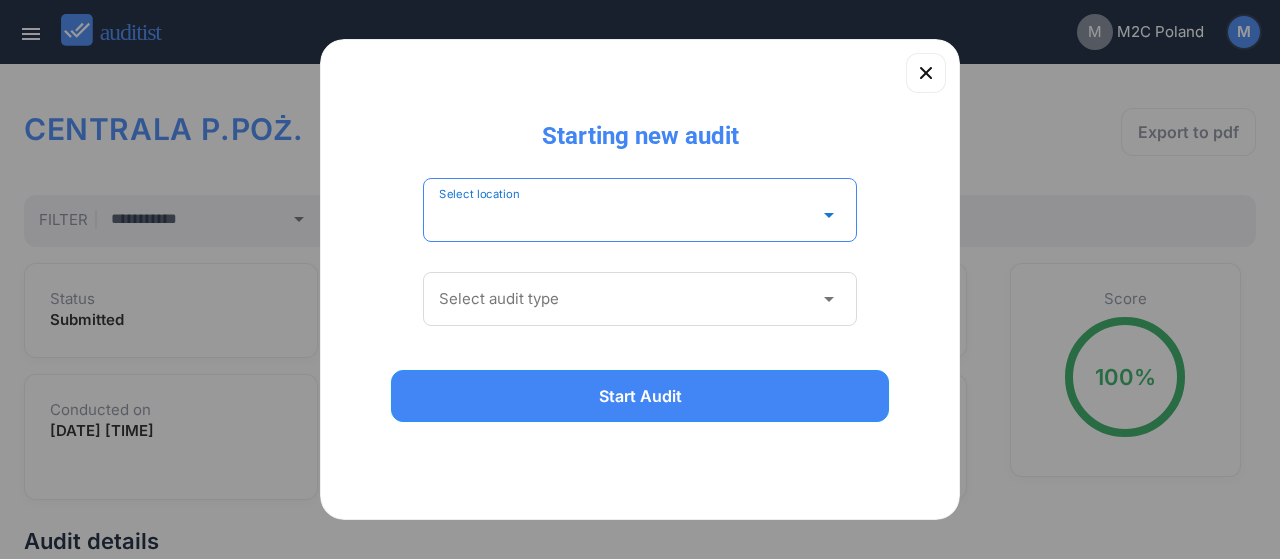 click at bounding box center [626, 215] 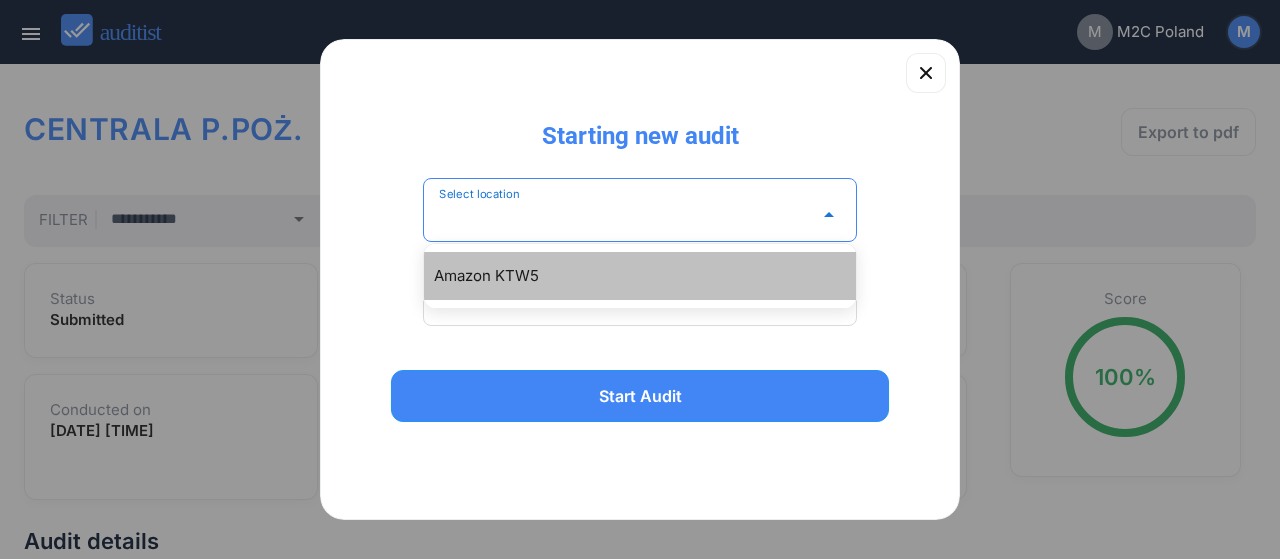 drag, startPoint x: 765, startPoint y: 278, endPoint x: 713, endPoint y: 242, distance: 63.245552 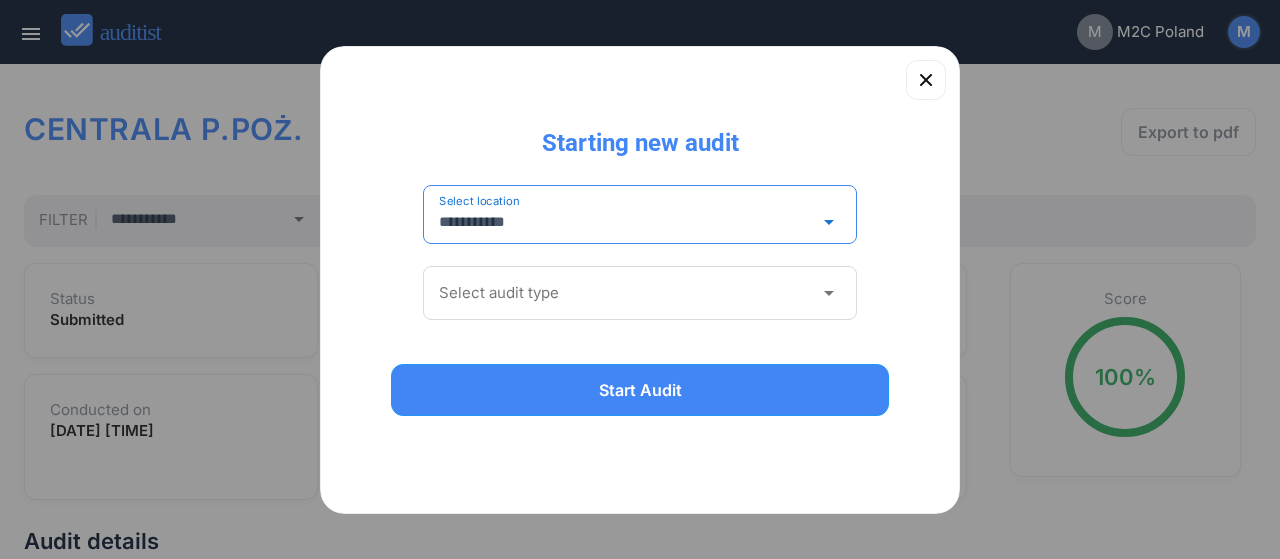 click at bounding box center [626, 293] 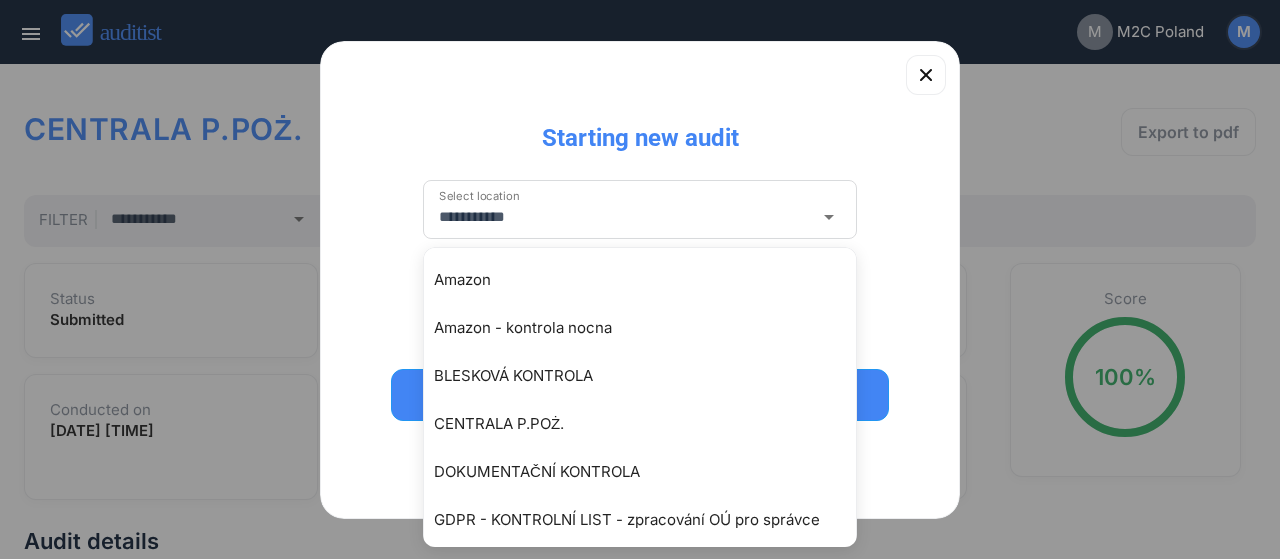drag, startPoint x: 681, startPoint y: 437, endPoint x: 670, endPoint y: 435, distance: 11.18034 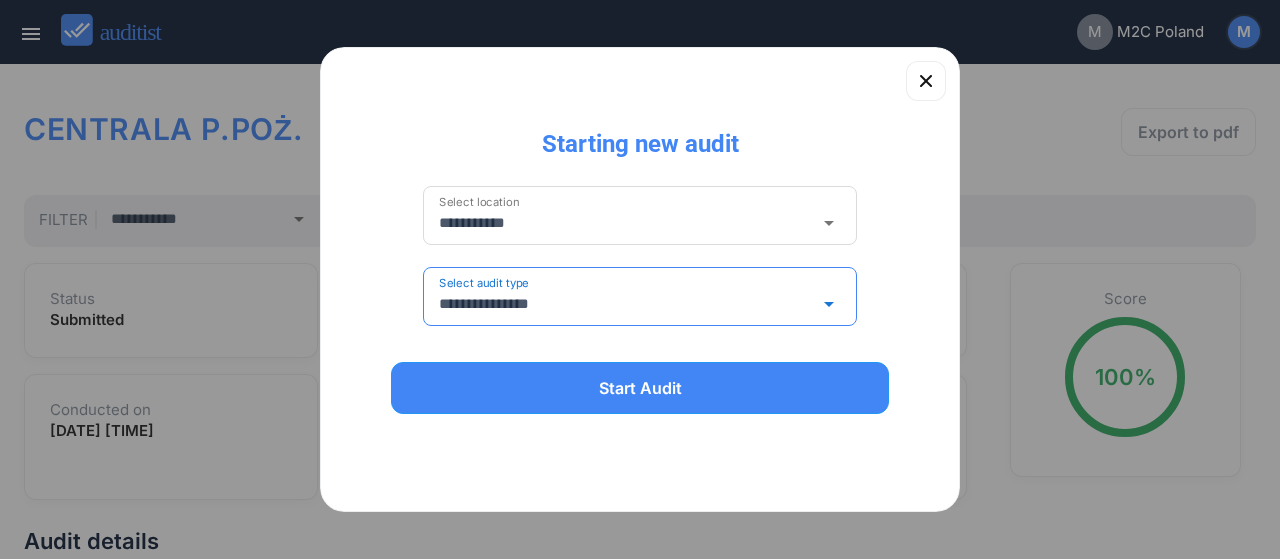 click on "Start Audit" at bounding box center (640, 400) 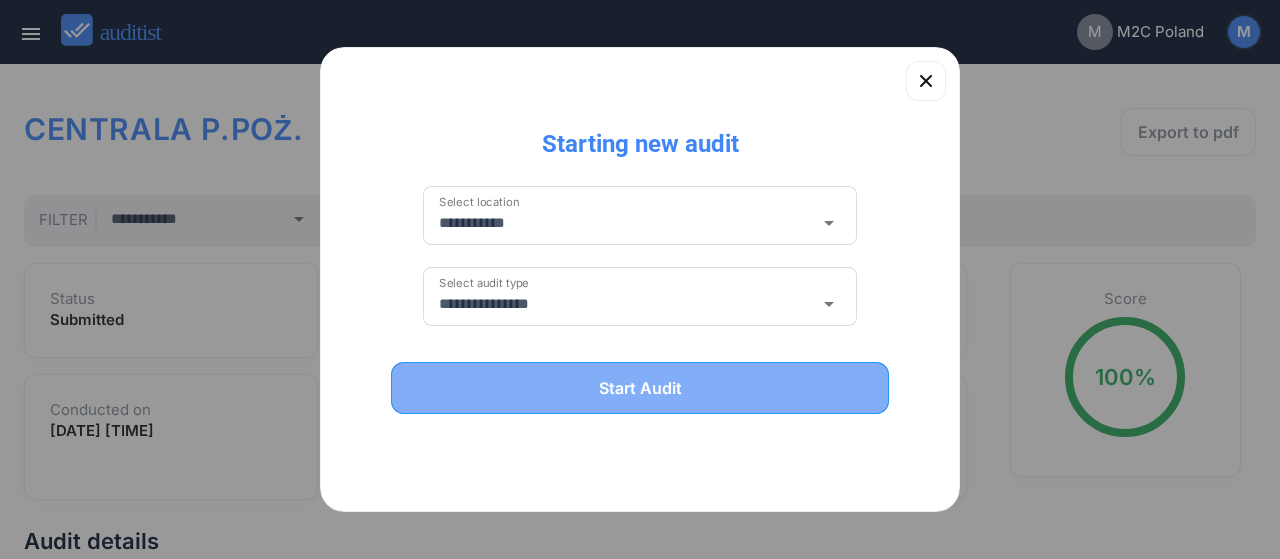 click on "Start Audit" at bounding box center [640, 388] 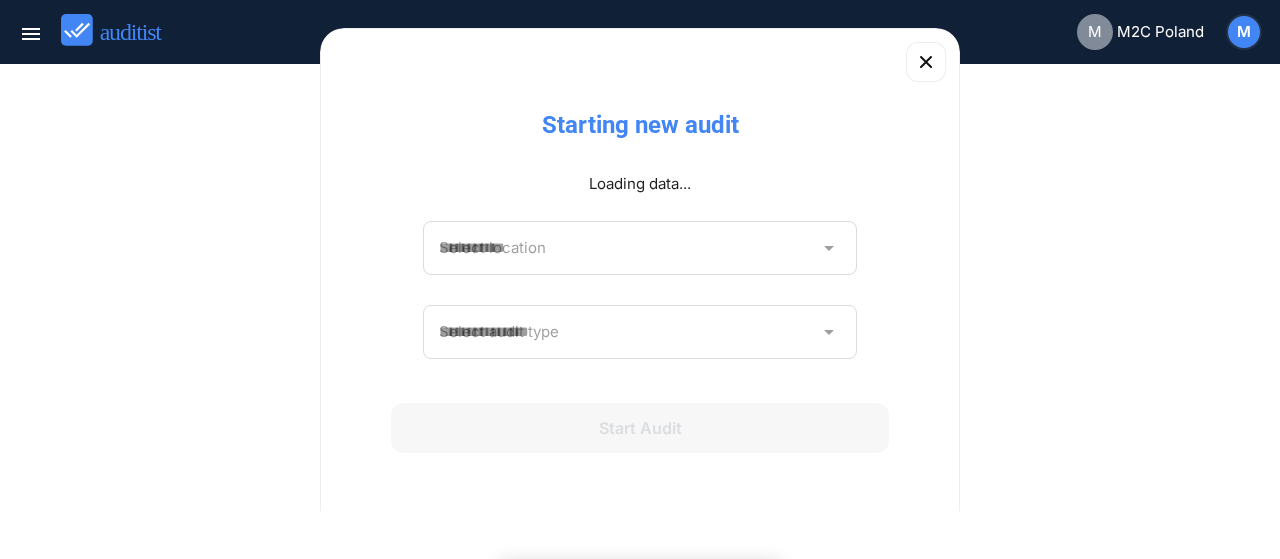 type 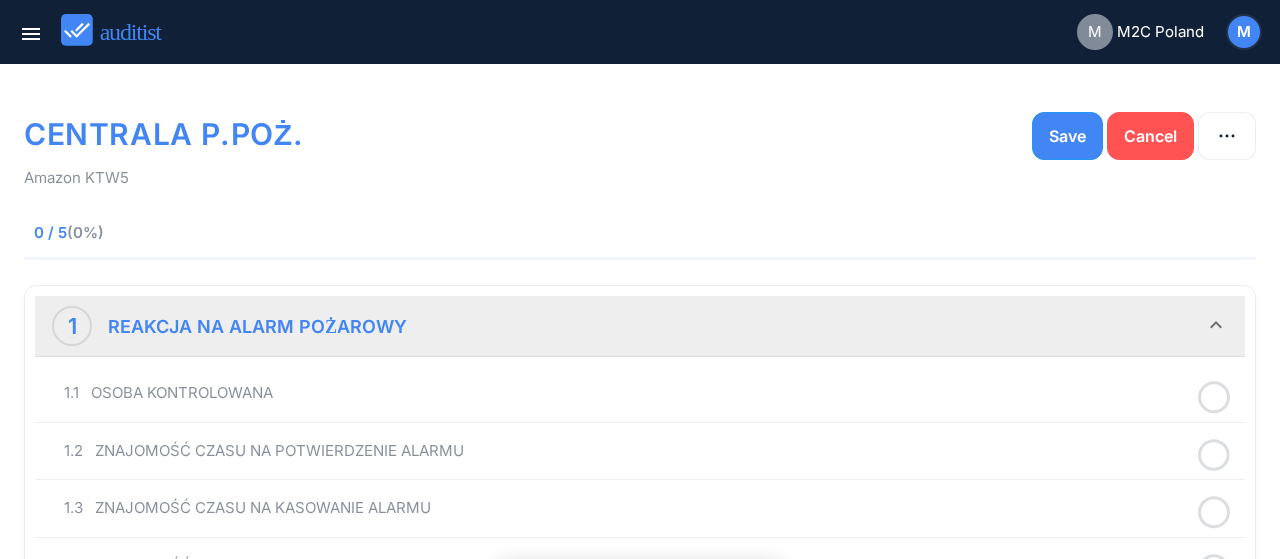 click on "1.1   OSOBA KONTROLOWANA
1.2   ZNAJOMOŚĆ CZASU NA POTWIERDZENIE ALARMU
1.3   ZNAJOMOŚĆ CZASU NA KASOWANIE ALARMU
1.4   ZNAJOMOŚĆ KODU CENTRALI DO KASOWANIA ALARMU
1.5   ZNAJOMOŚĆ NUMERU KANAŁU AWARYJNEGO" at bounding box center [640, 509] 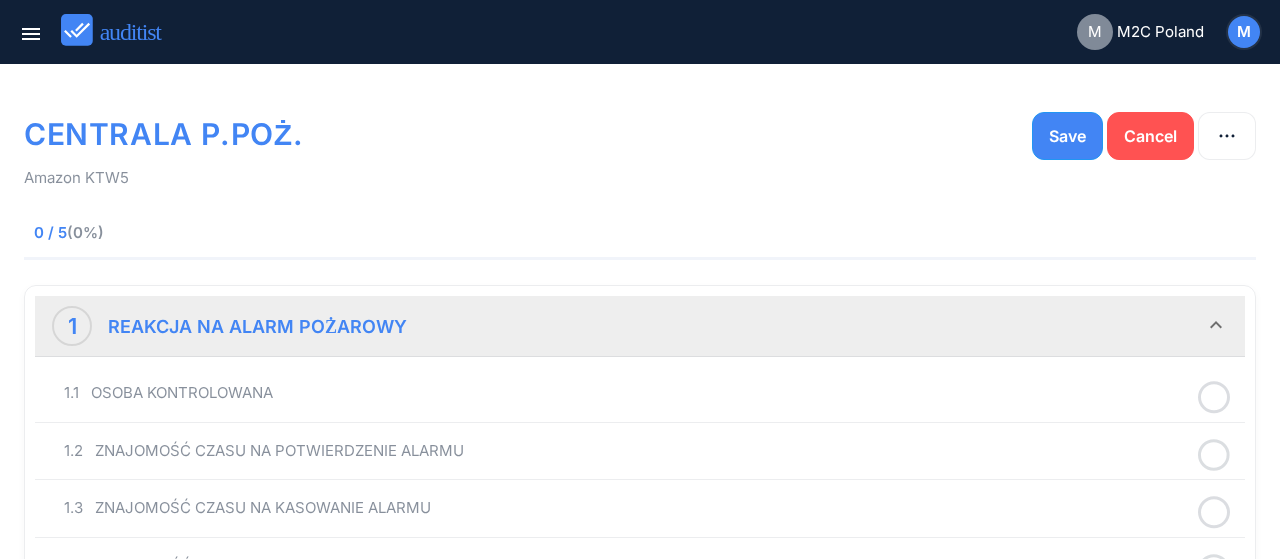 click on "1.1   OSOBA KONTROLOWANA" at bounding box center (640, 393) 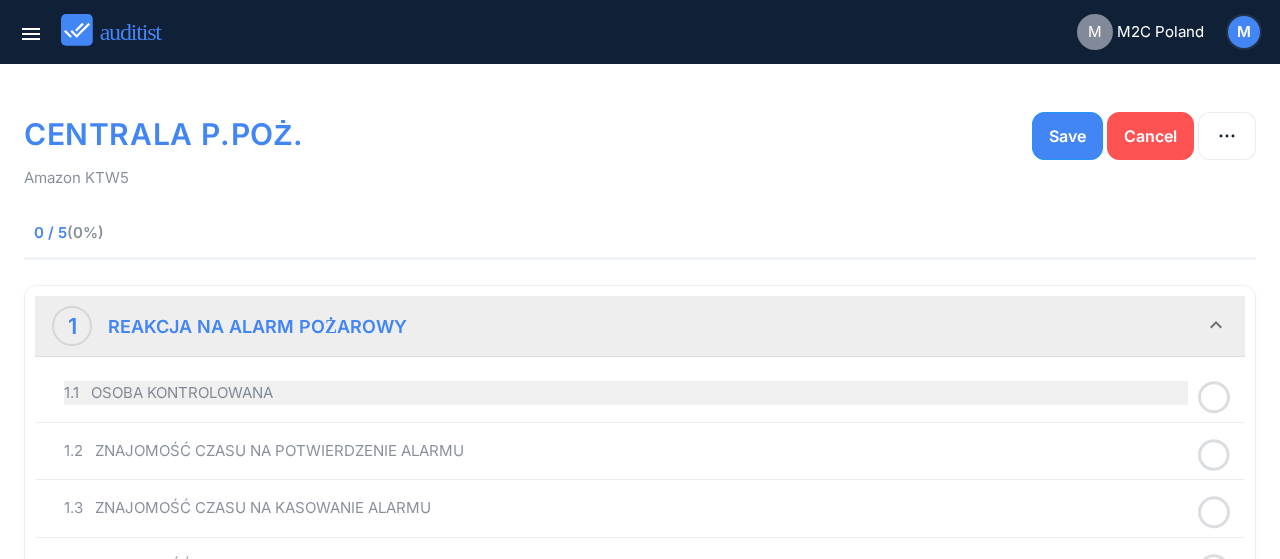 click on "1.1   OSOBA KONTROLOWANA" at bounding box center (626, 393) 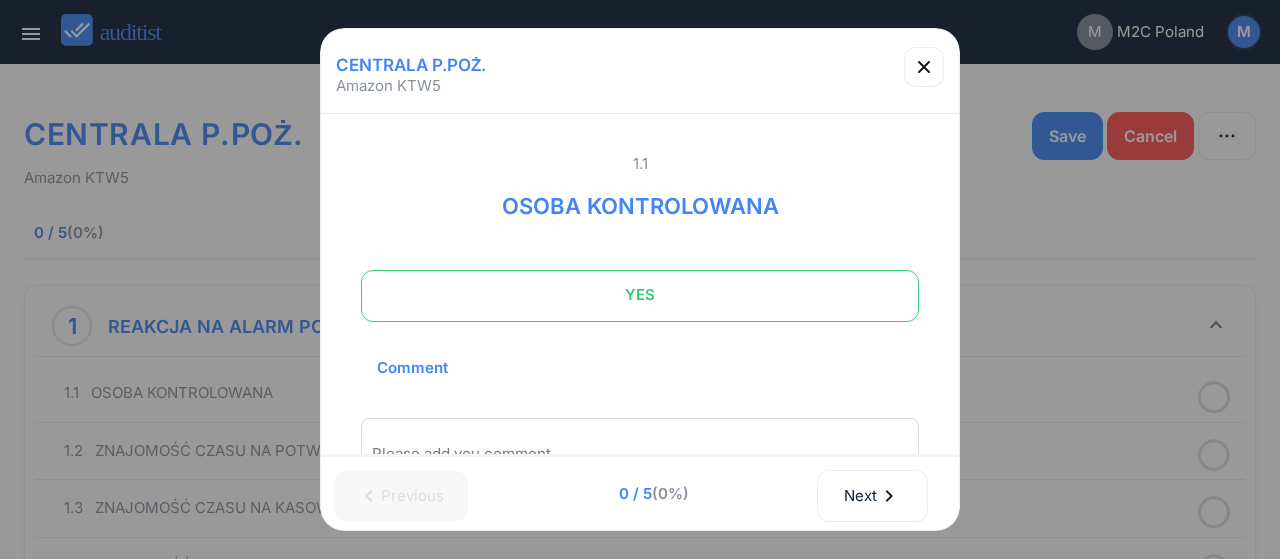 click on "YES" at bounding box center (640, 295) 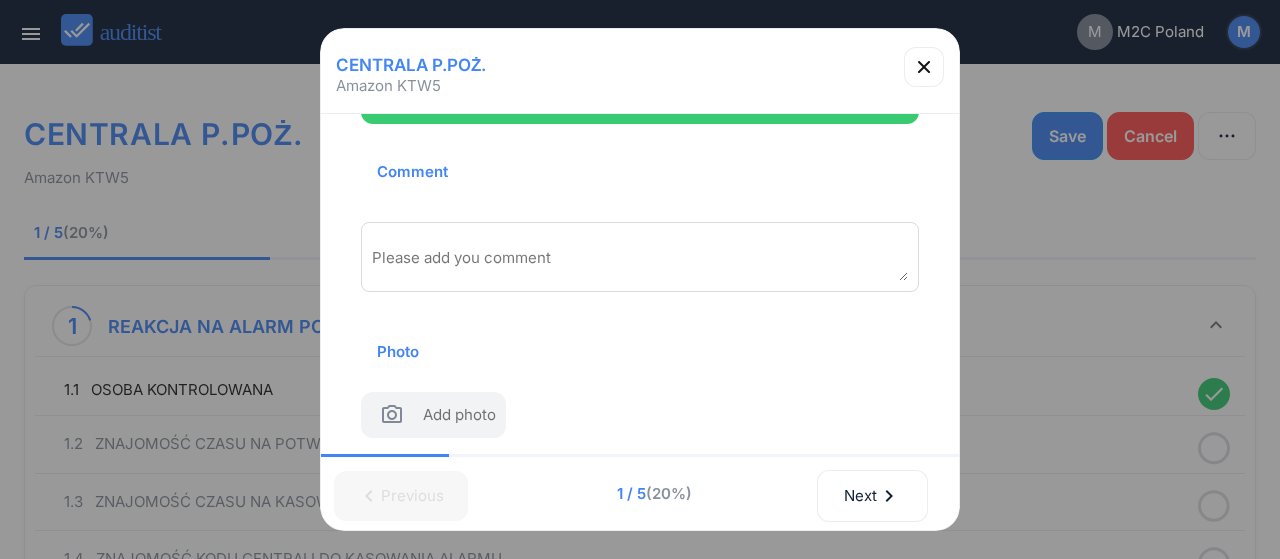 scroll, scrollTop: 202, scrollLeft: 0, axis: vertical 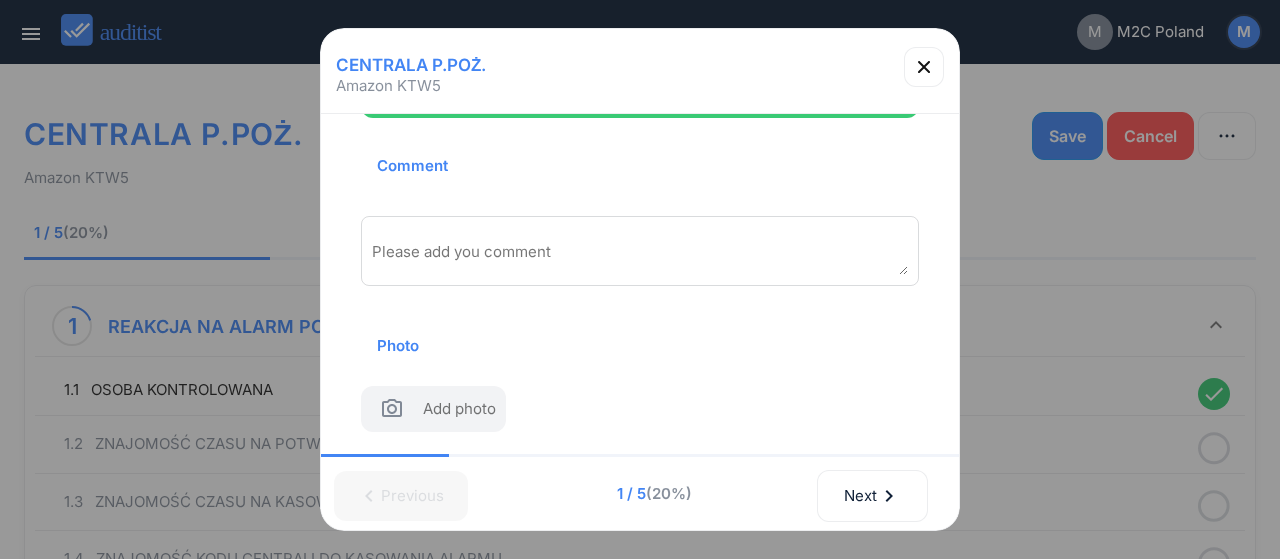 click at bounding box center (640, 258) 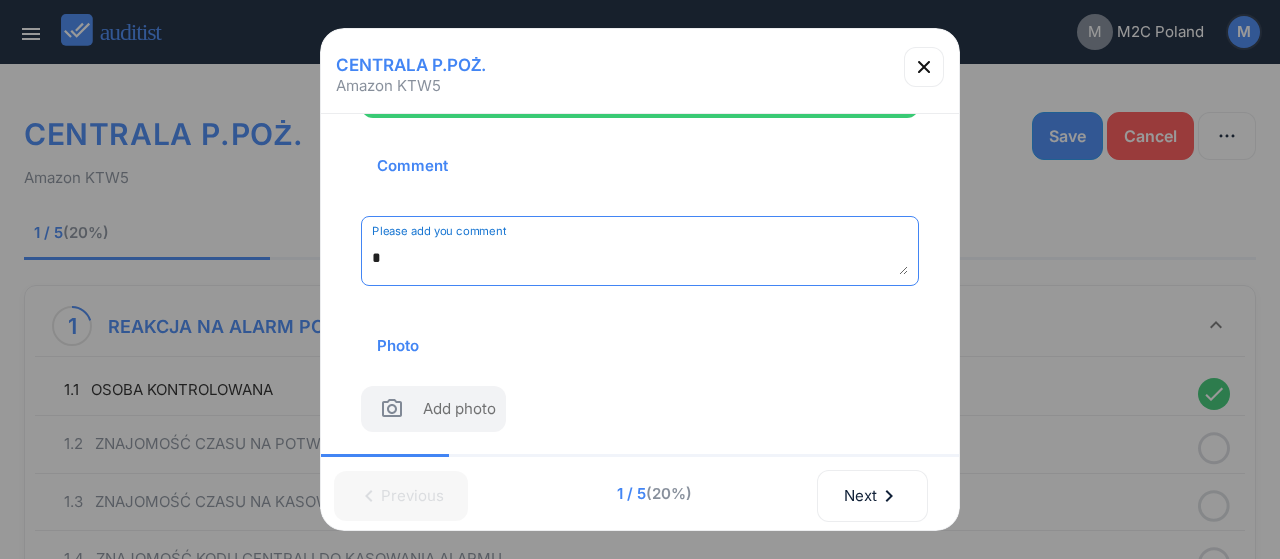 scroll, scrollTop: 194, scrollLeft: 0, axis: vertical 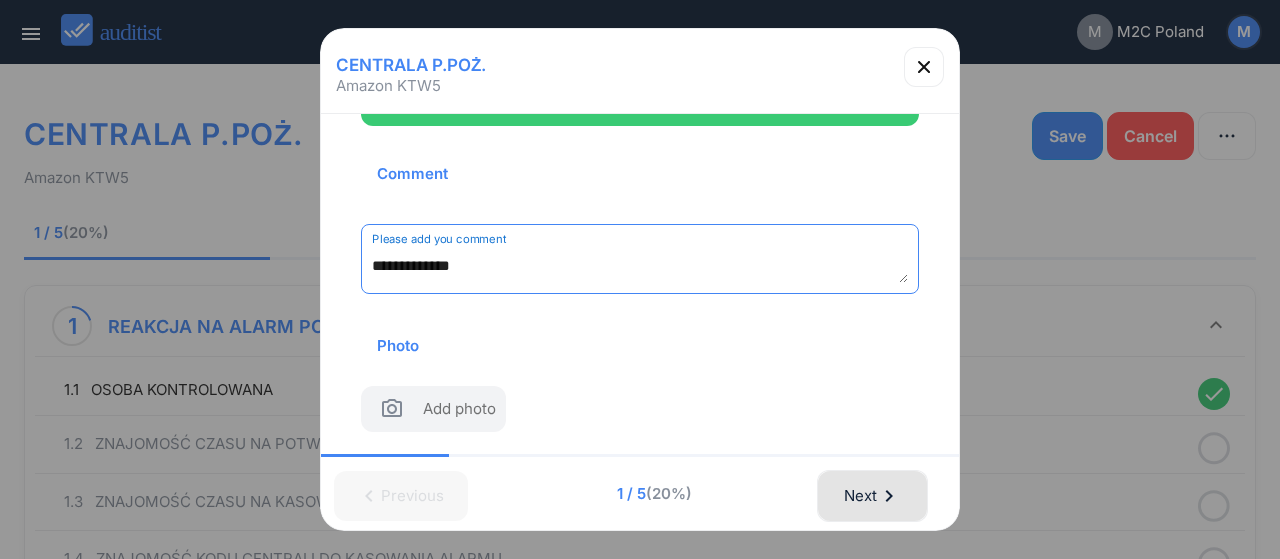 type on "**********" 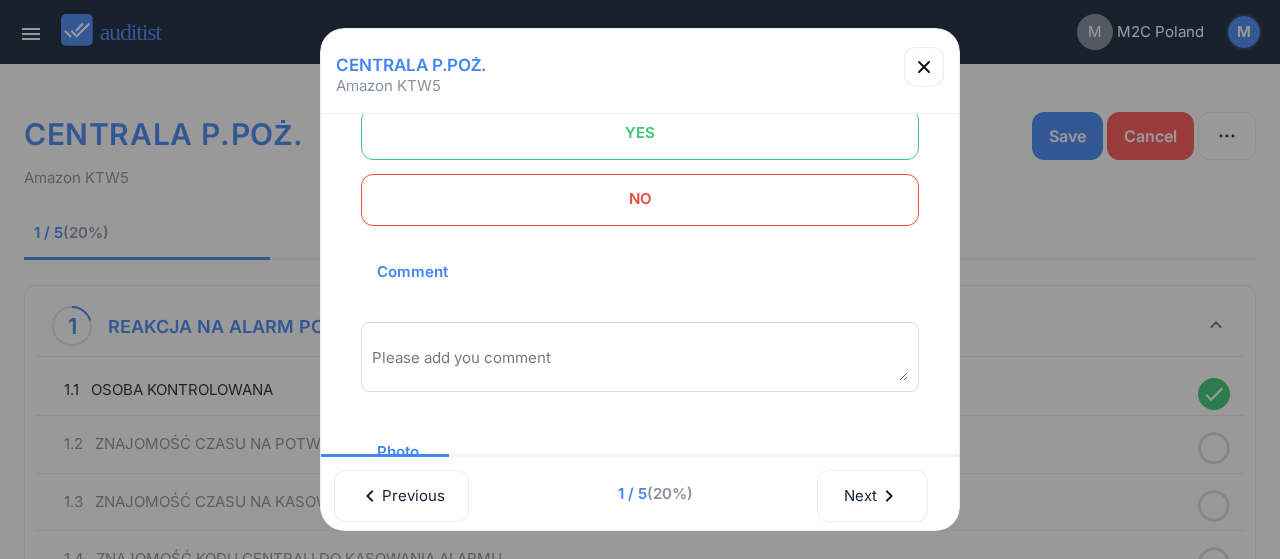 click on "YES" at bounding box center [640, 133] 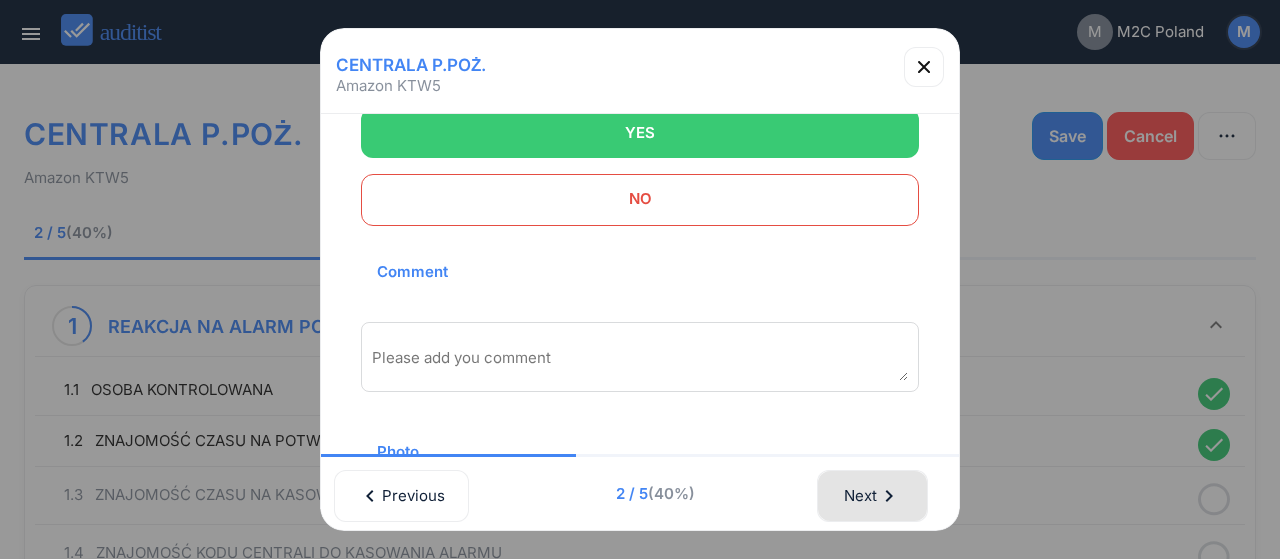 click on "Next
chevron_right" at bounding box center [872, 496] 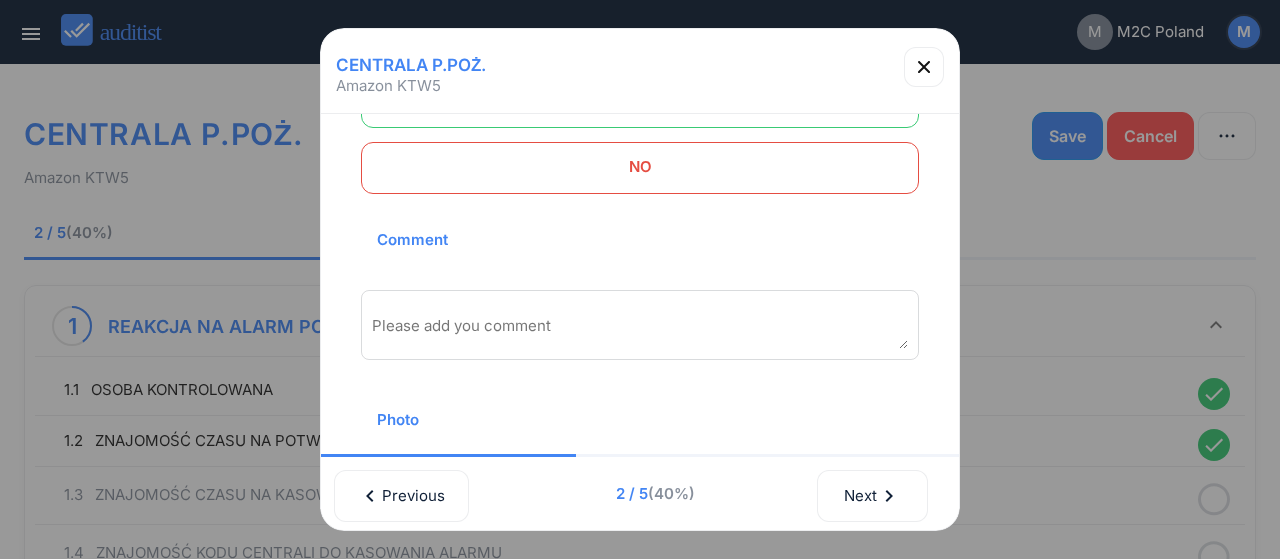 click at bounding box center [640, 102] 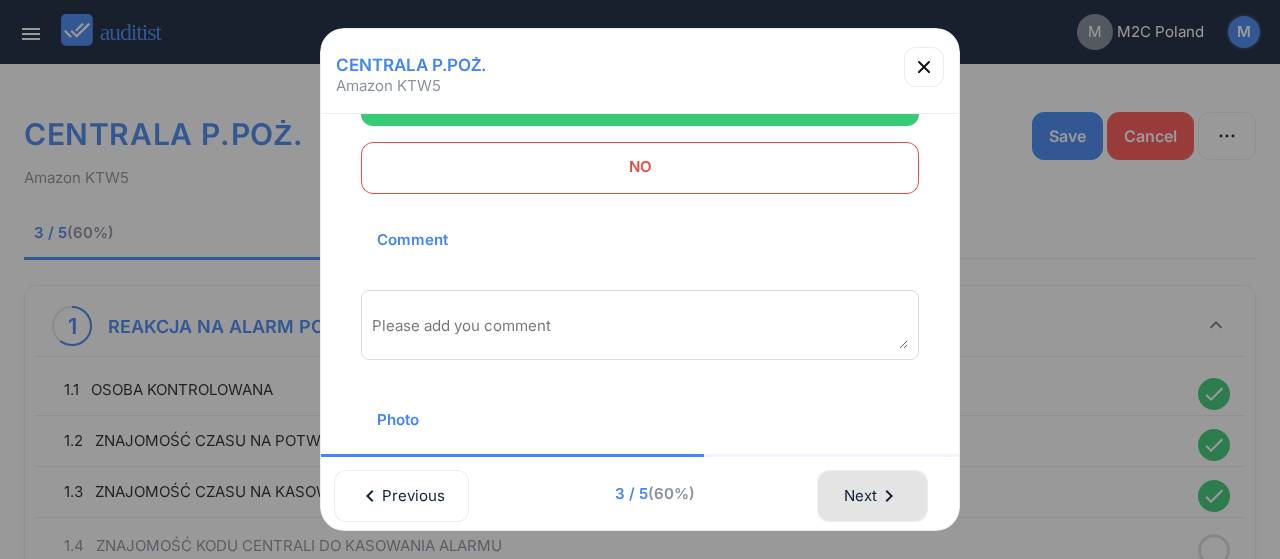 click on "chevron_right" at bounding box center [889, 496] 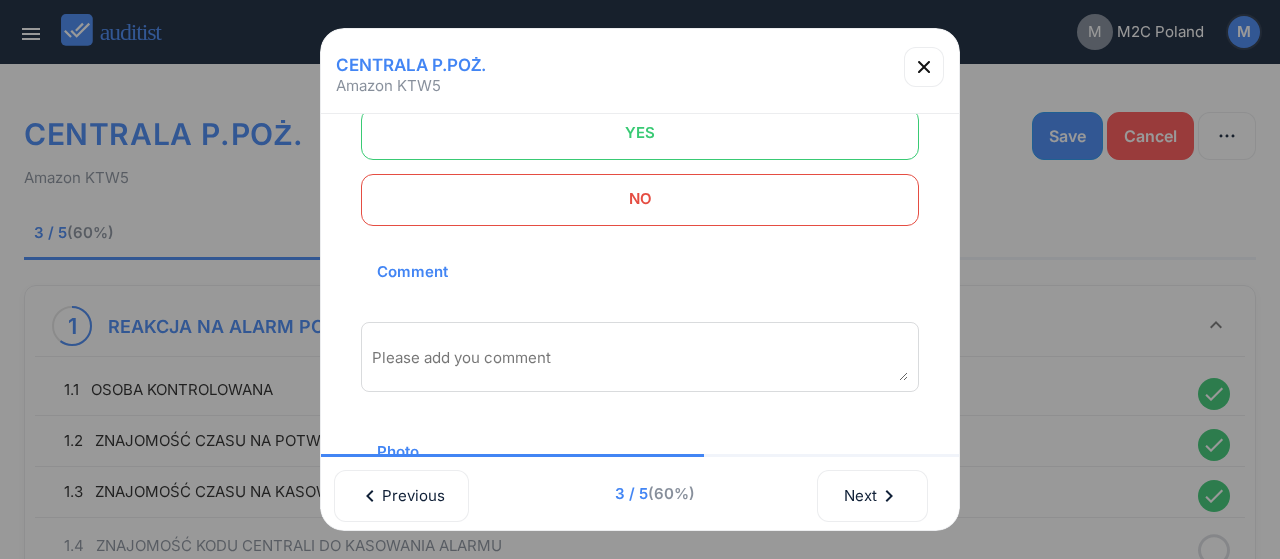 scroll, scrollTop: 86, scrollLeft: 0, axis: vertical 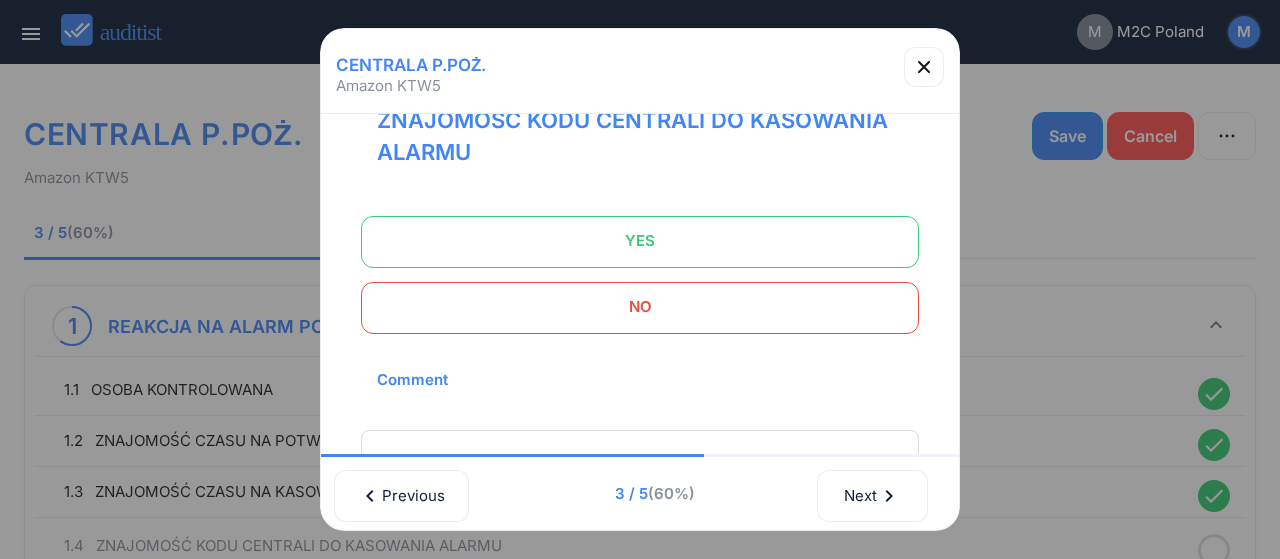 drag, startPoint x: 785, startPoint y: 237, endPoint x: 793, endPoint y: 287, distance: 50.635956 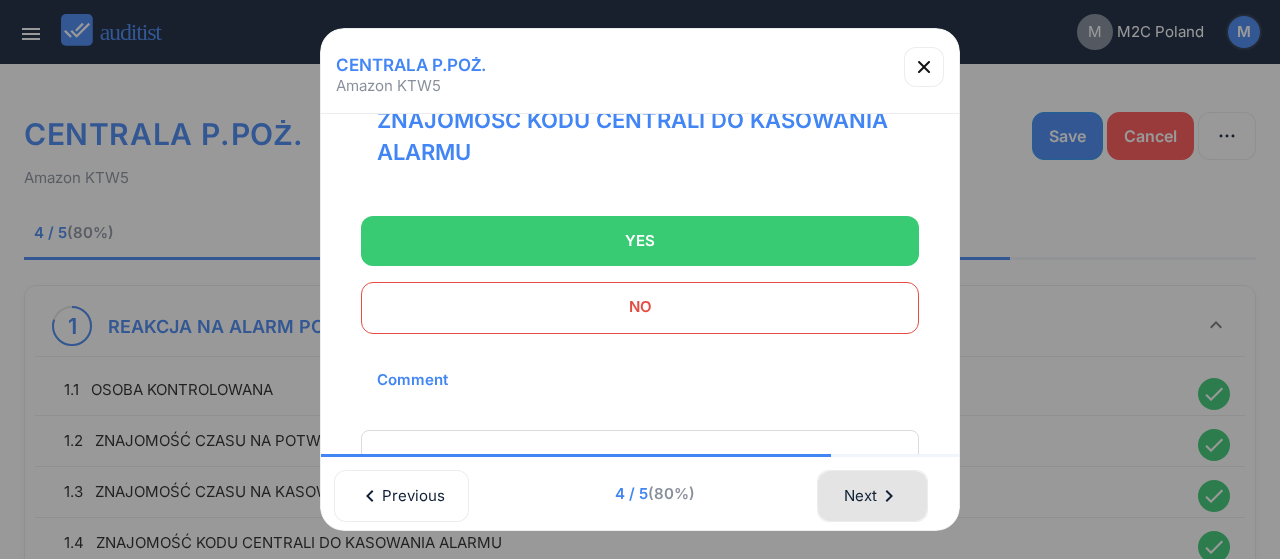 click on "Next
chevron_right" at bounding box center (872, 496) 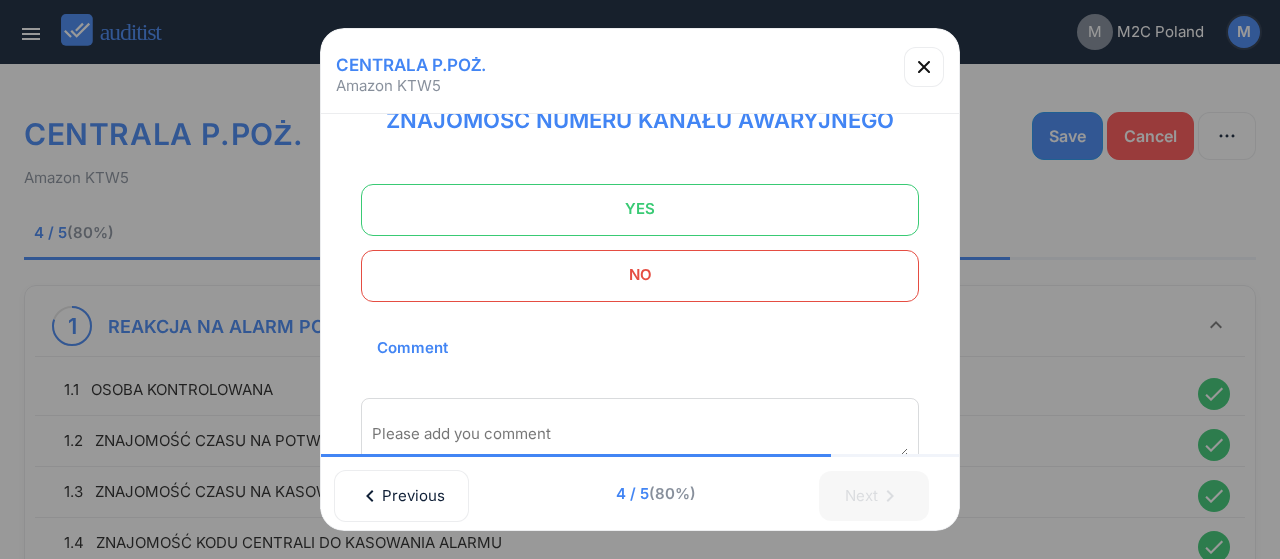 drag, startPoint x: 757, startPoint y: 215, endPoint x: 813, endPoint y: 419, distance: 211.54669 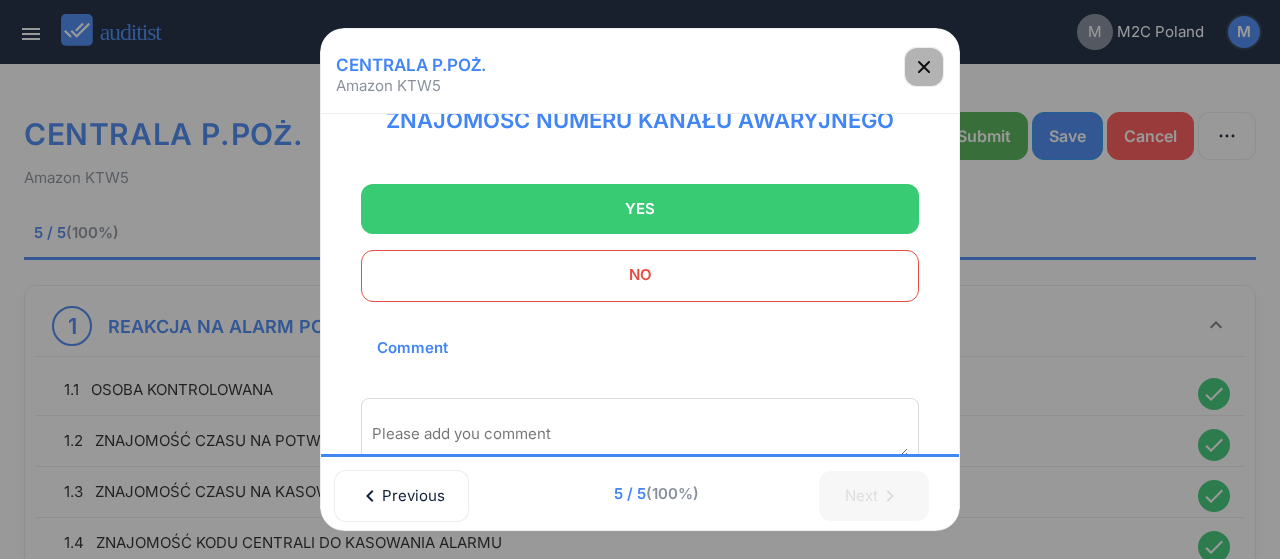 click 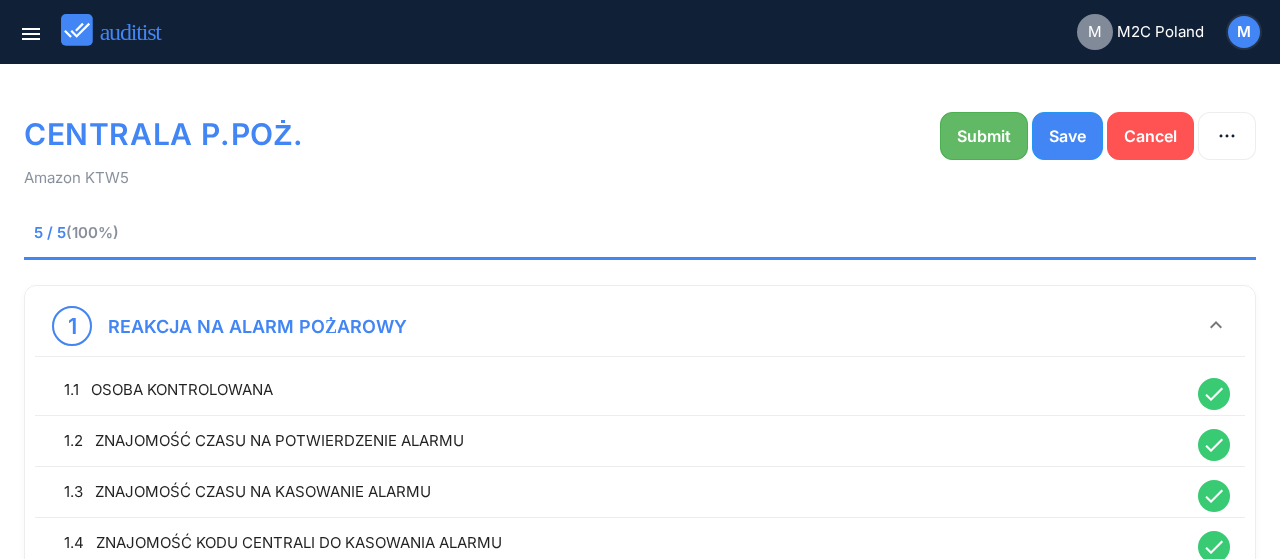 click on "Submit" at bounding box center (984, 136) 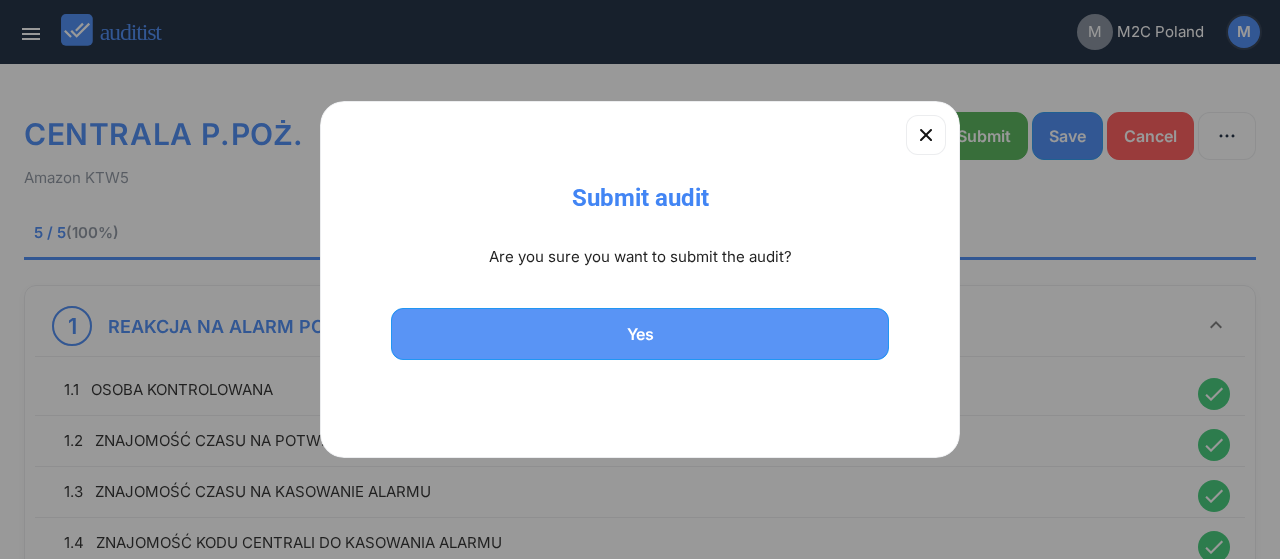 drag, startPoint x: 633, startPoint y: 350, endPoint x: 631, endPoint y: 367, distance: 17.117243 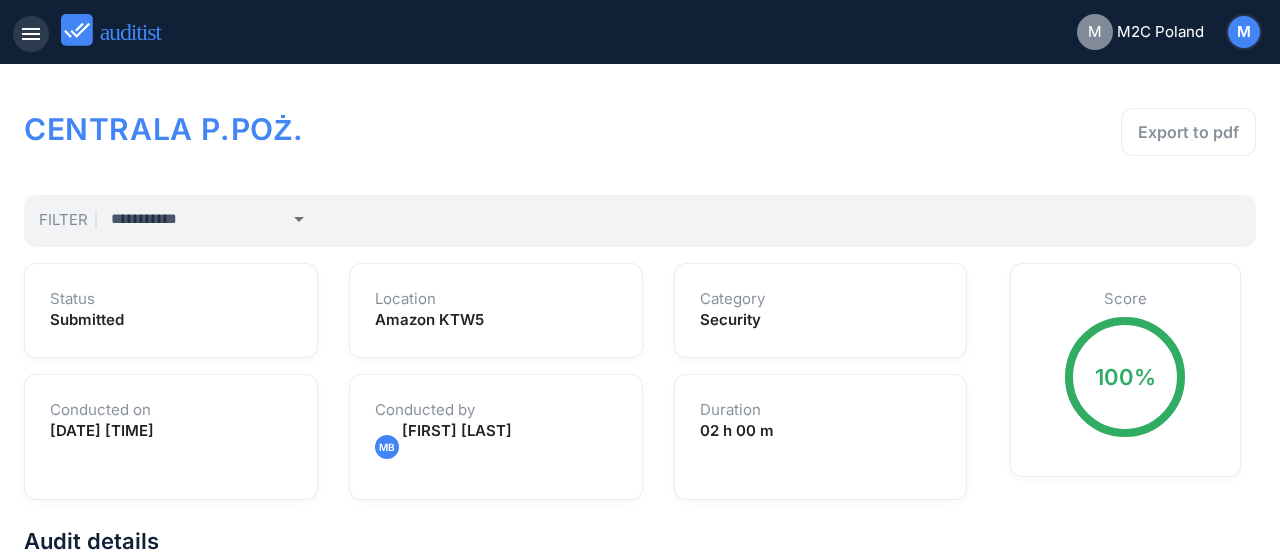 click on "menu" at bounding box center (31, 34) 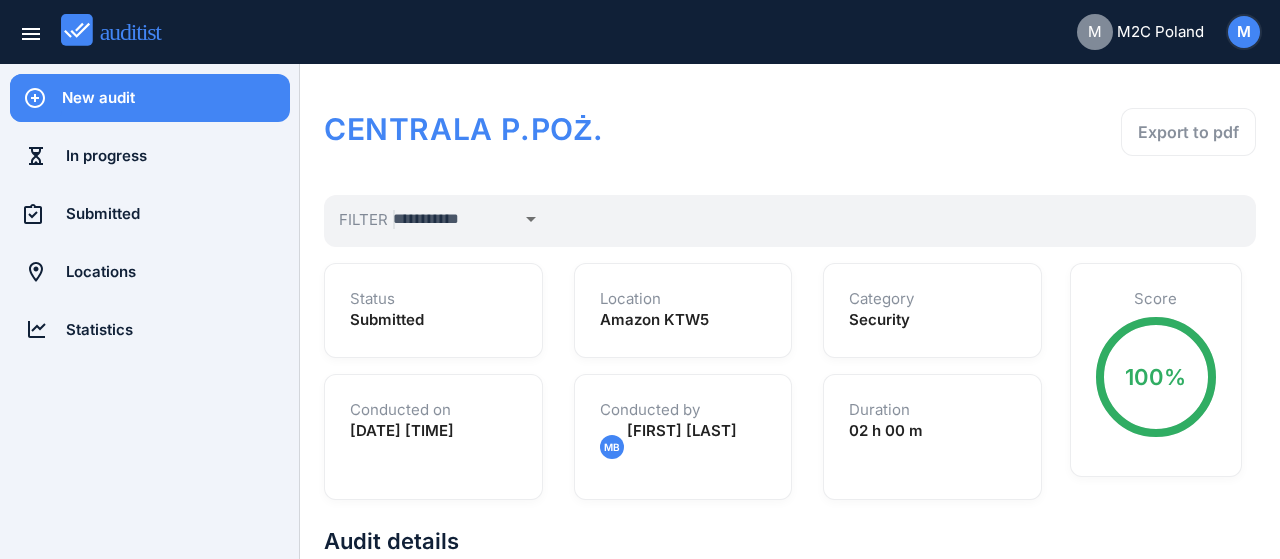 click on "New audit" at bounding box center [176, 98] 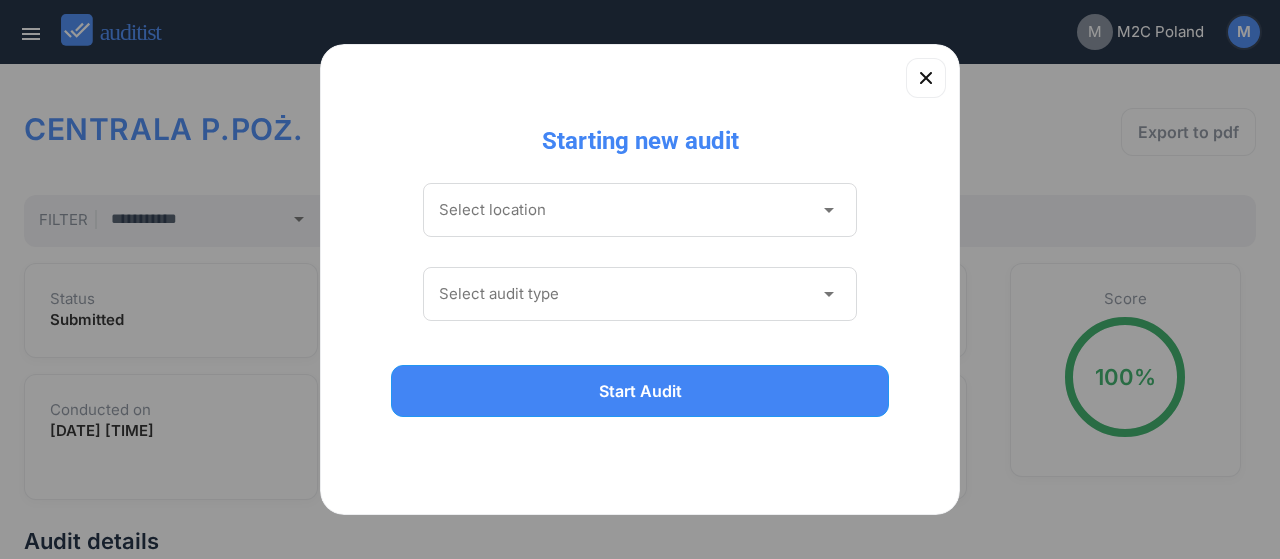 click at bounding box center (626, 210) 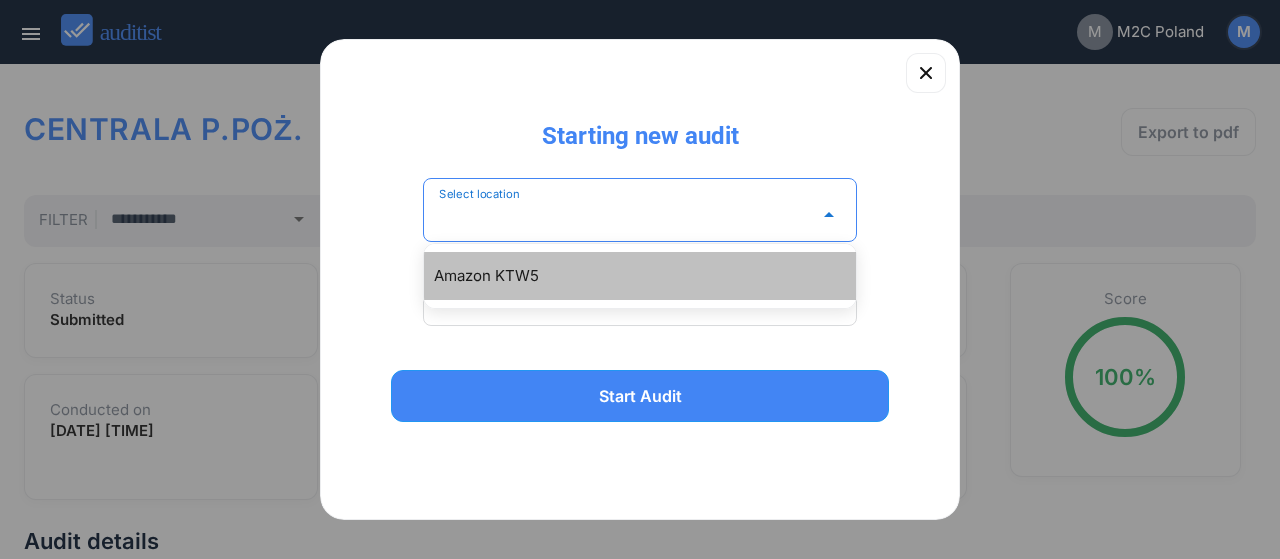 click on "Amazon KTW5" at bounding box center [650, 276] 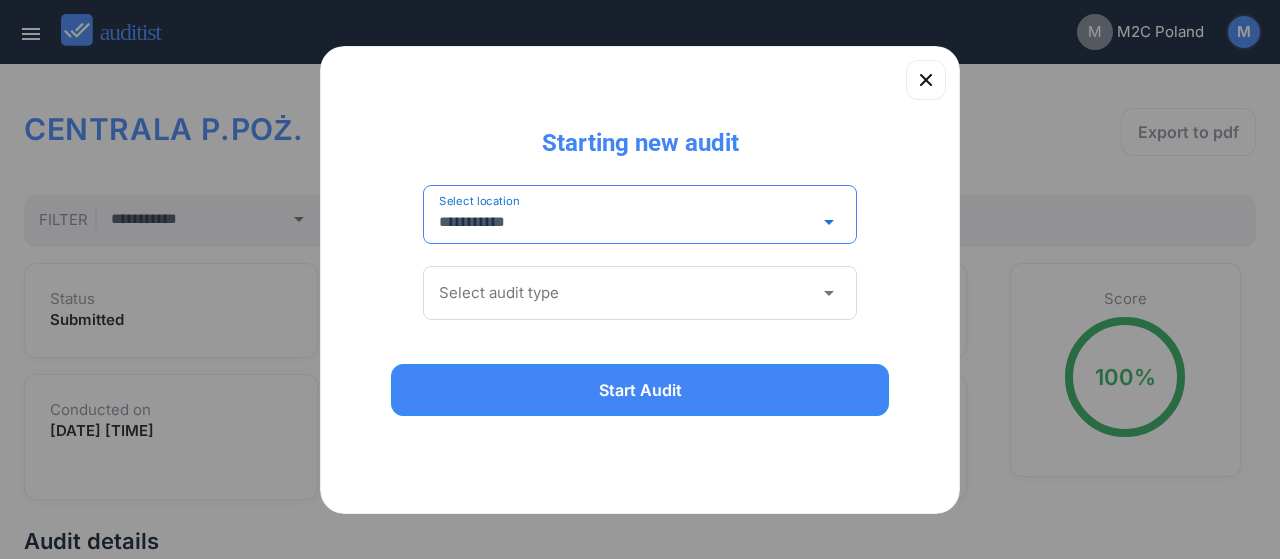 click at bounding box center [626, 293] 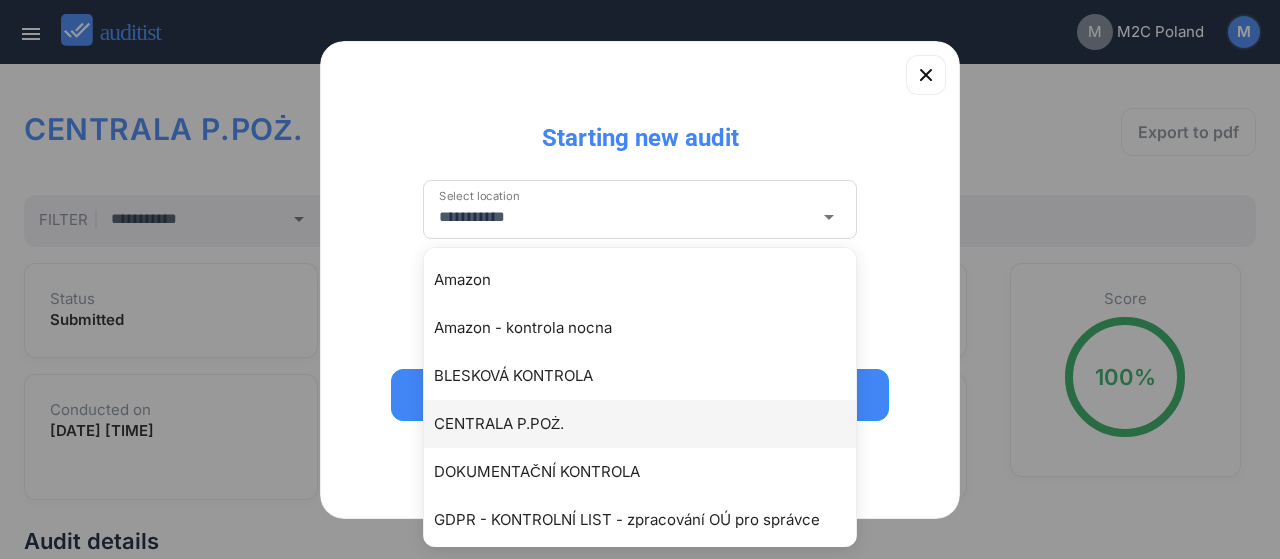 click on "CENTRALA P.POŻ." at bounding box center [640, 424] 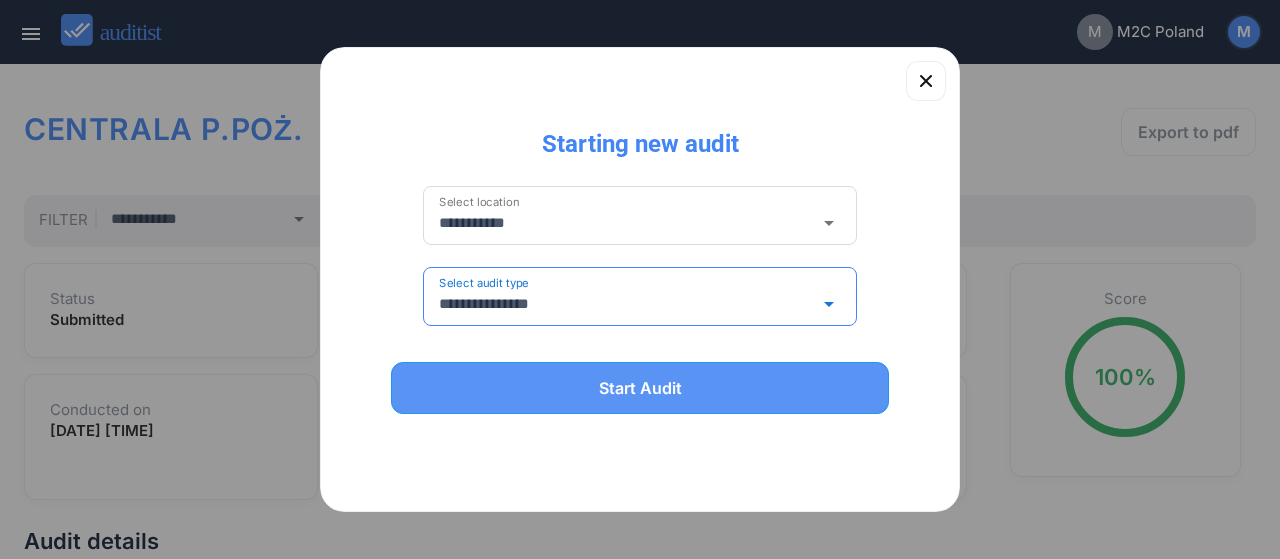 click on "Start Audit" at bounding box center [640, 388] 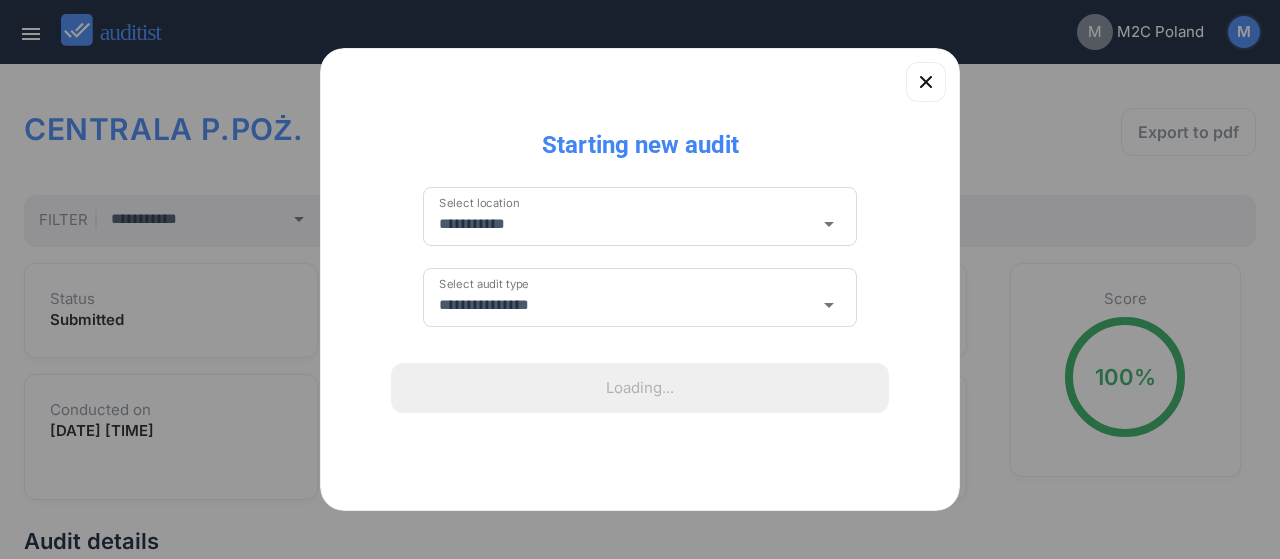type 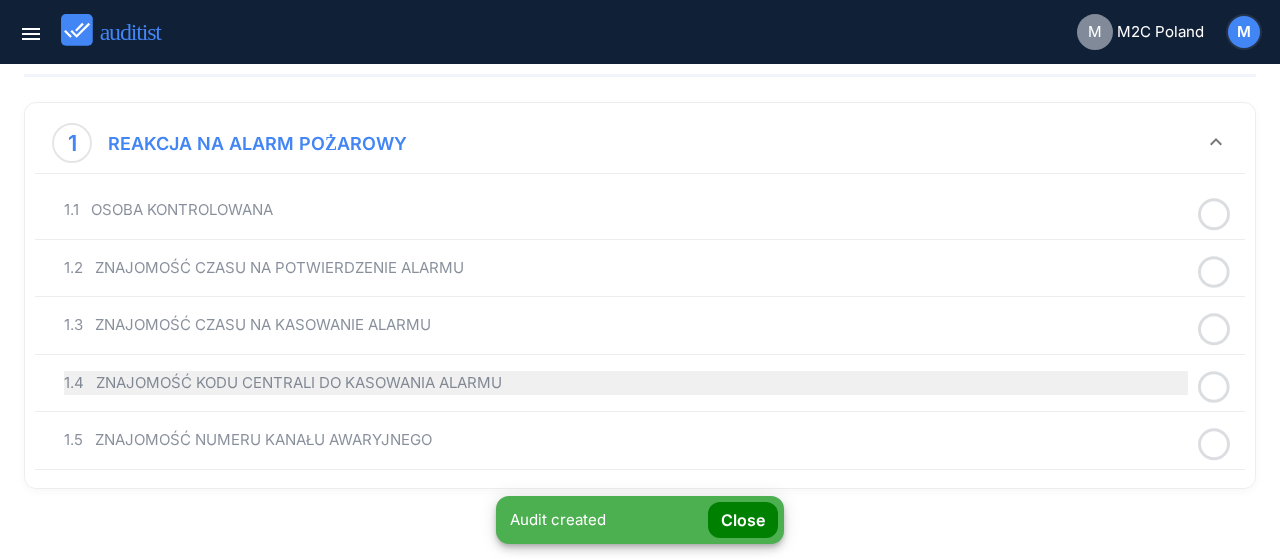scroll, scrollTop: 211, scrollLeft: 0, axis: vertical 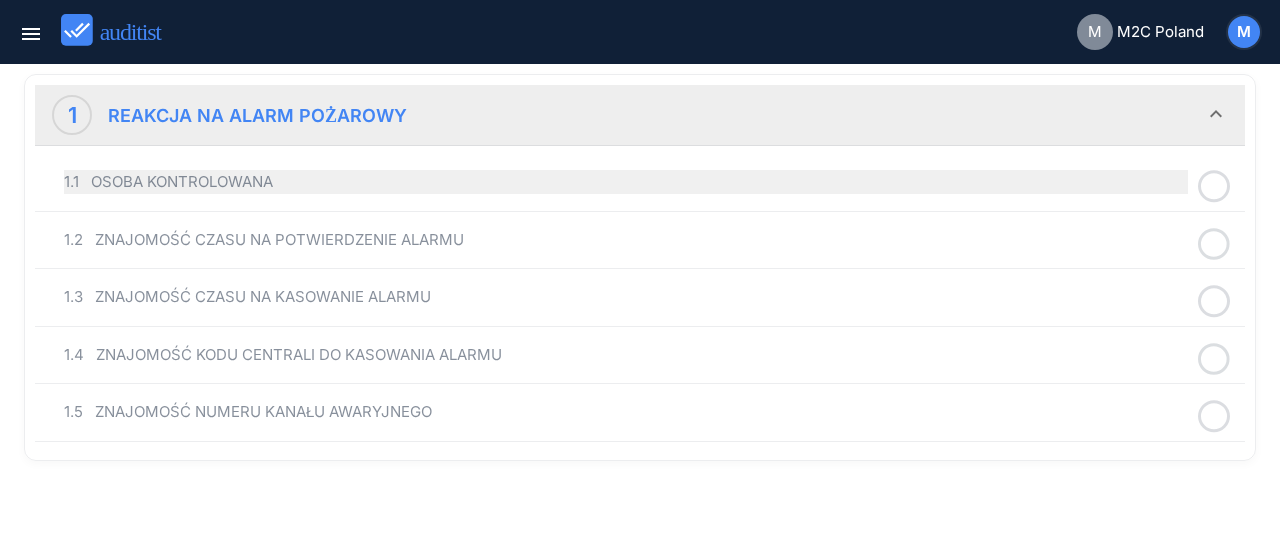 click on "1.1   OSOBA KONTROLOWANA" at bounding box center (626, 182) 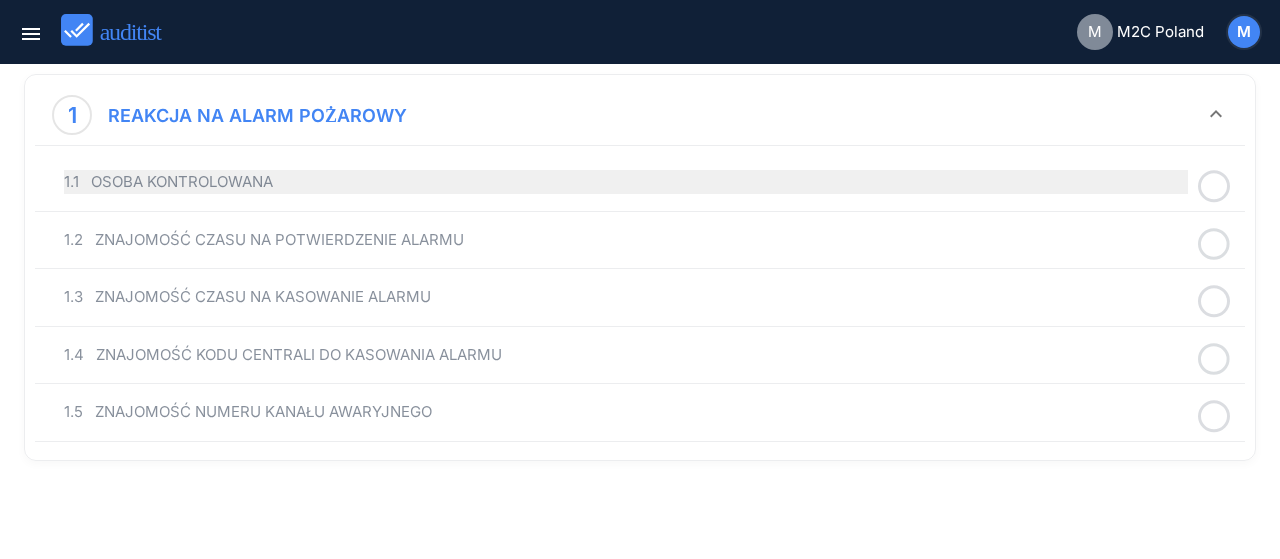 scroll, scrollTop: 86, scrollLeft: 0, axis: vertical 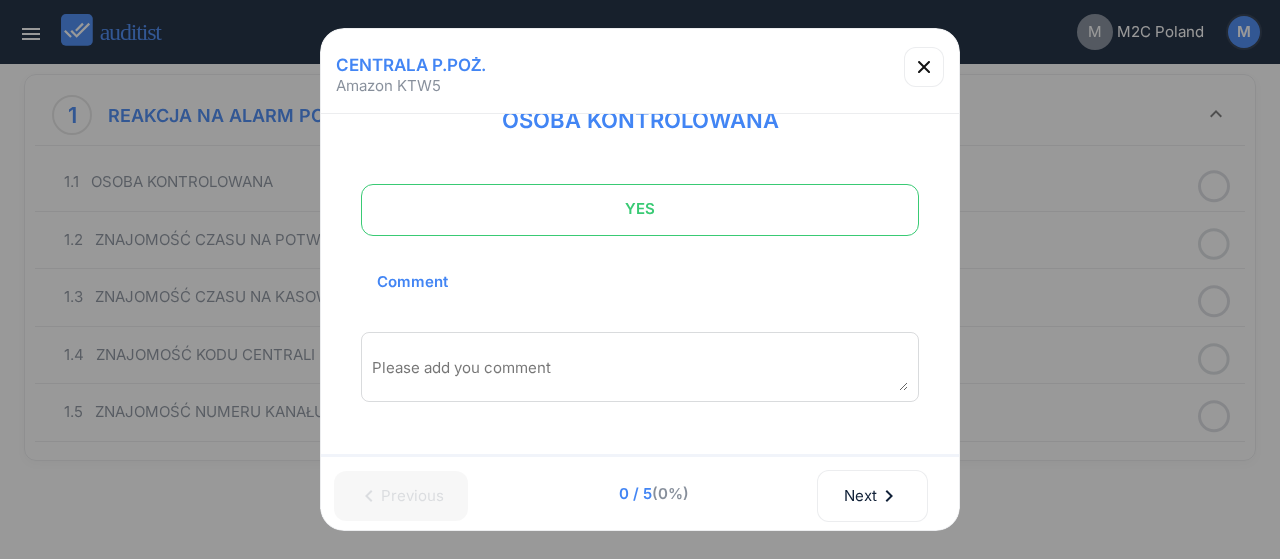 click on "YES" at bounding box center [640, 209] 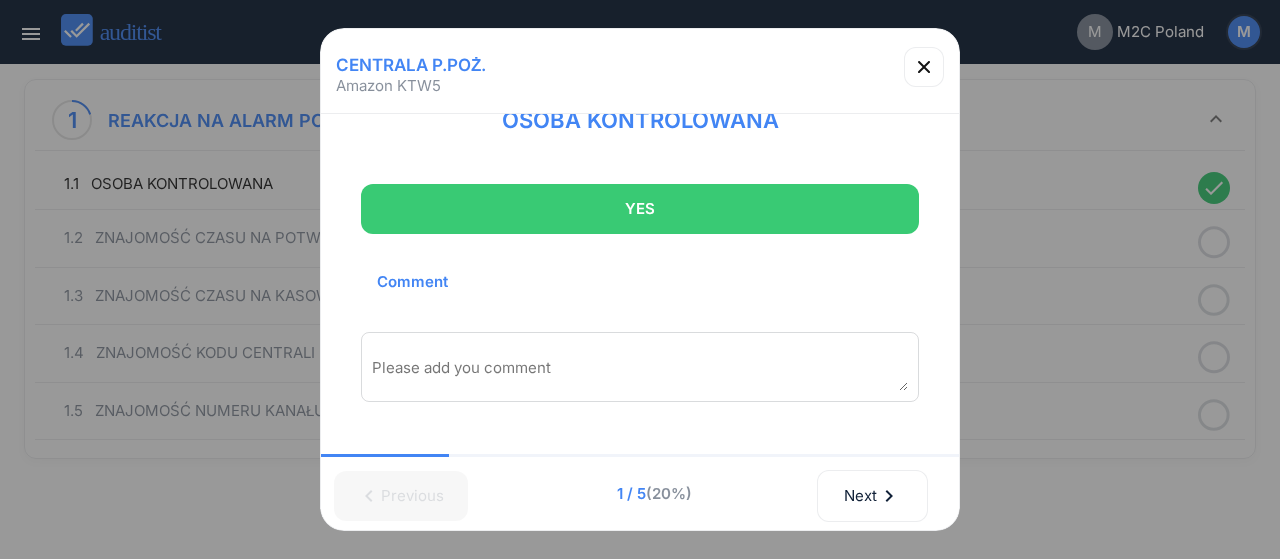 click on "Please add you comment" at bounding box center (640, 367) 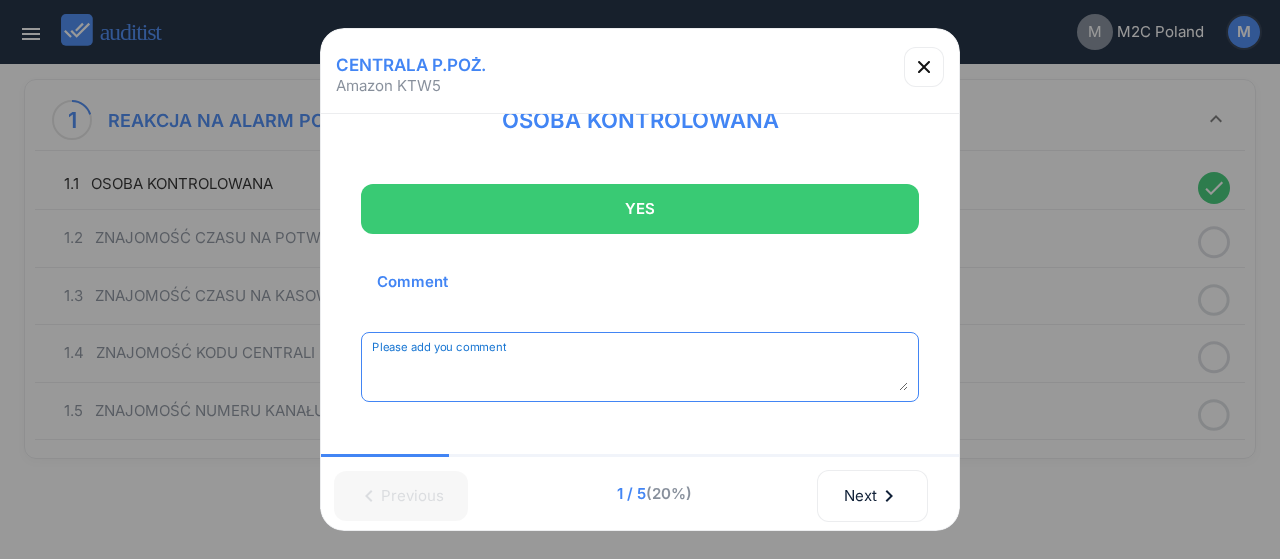 paste on "**********" 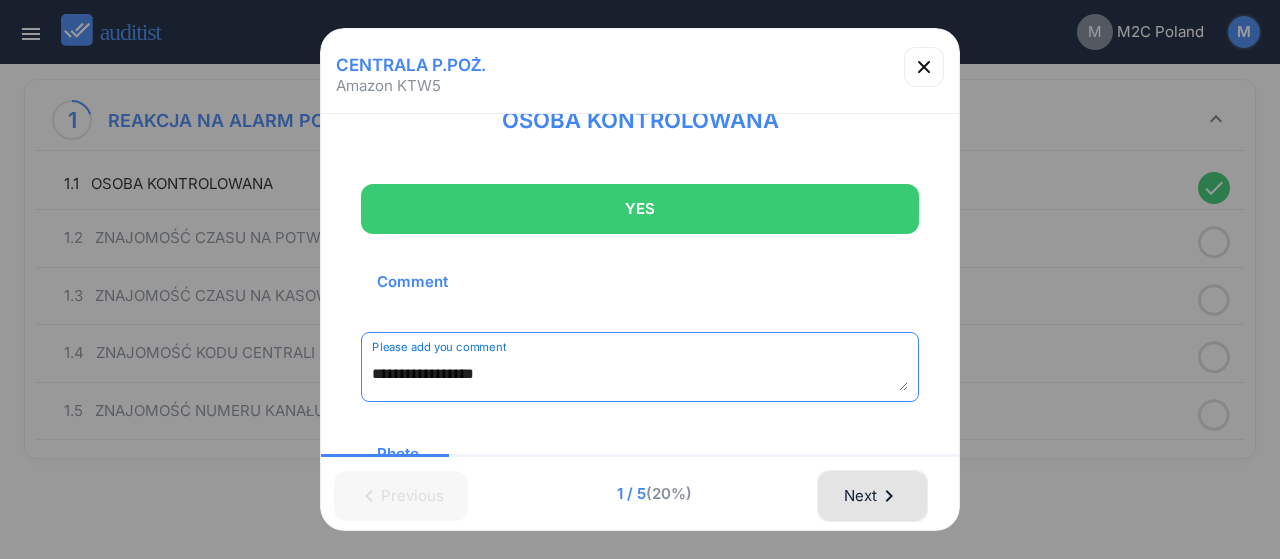 type on "**********" 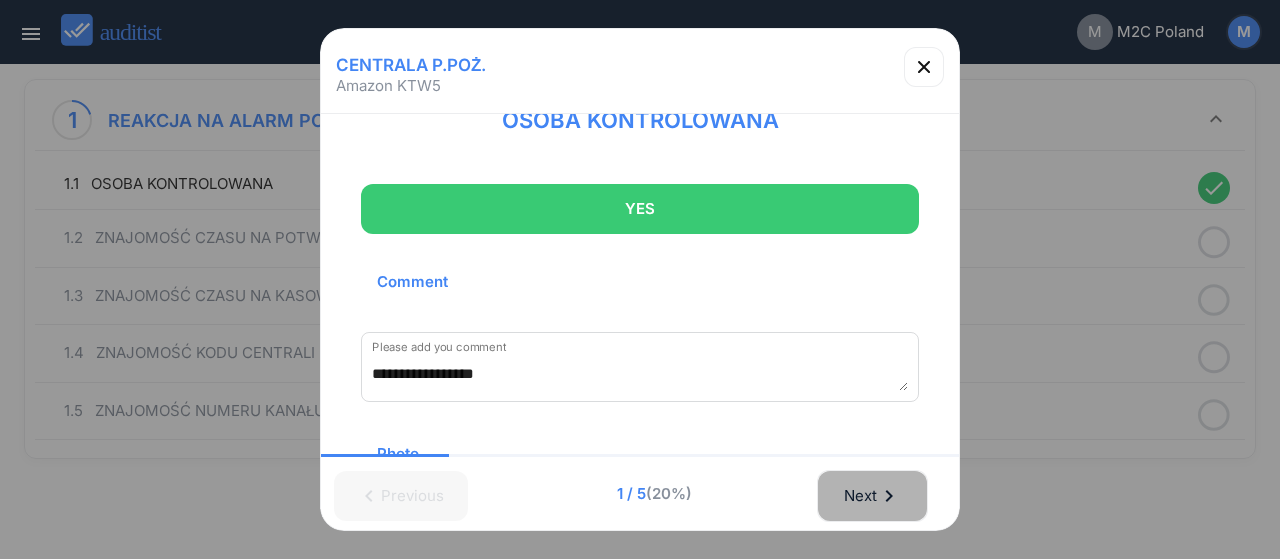 click on "chevron_right" at bounding box center [889, 496] 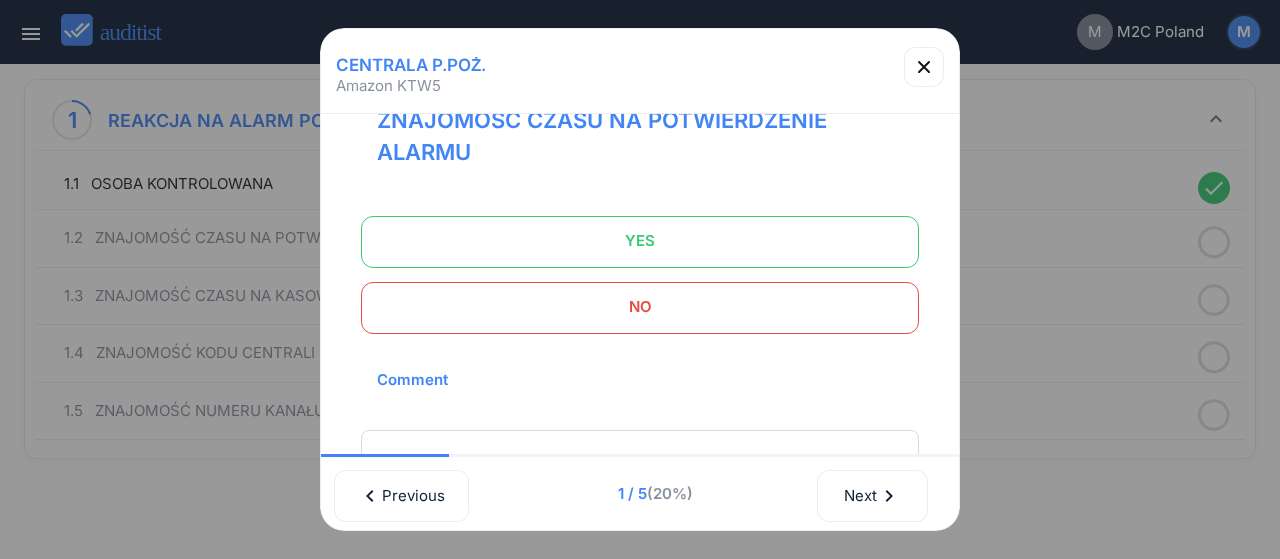 drag, startPoint x: 839, startPoint y: 257, endPoint x: 864, endPoint y: 450, distance: 194.61244 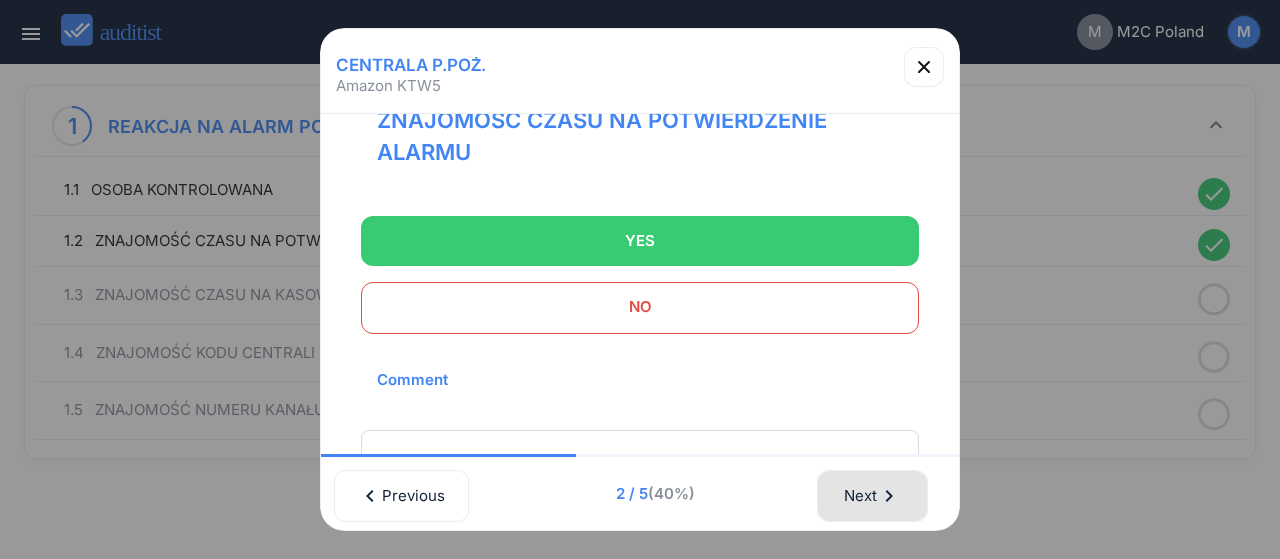 drag, startPoint x: 877, startPoint y: 495, endPoint x: 787, endPoint y: 327, distance: 190.58856 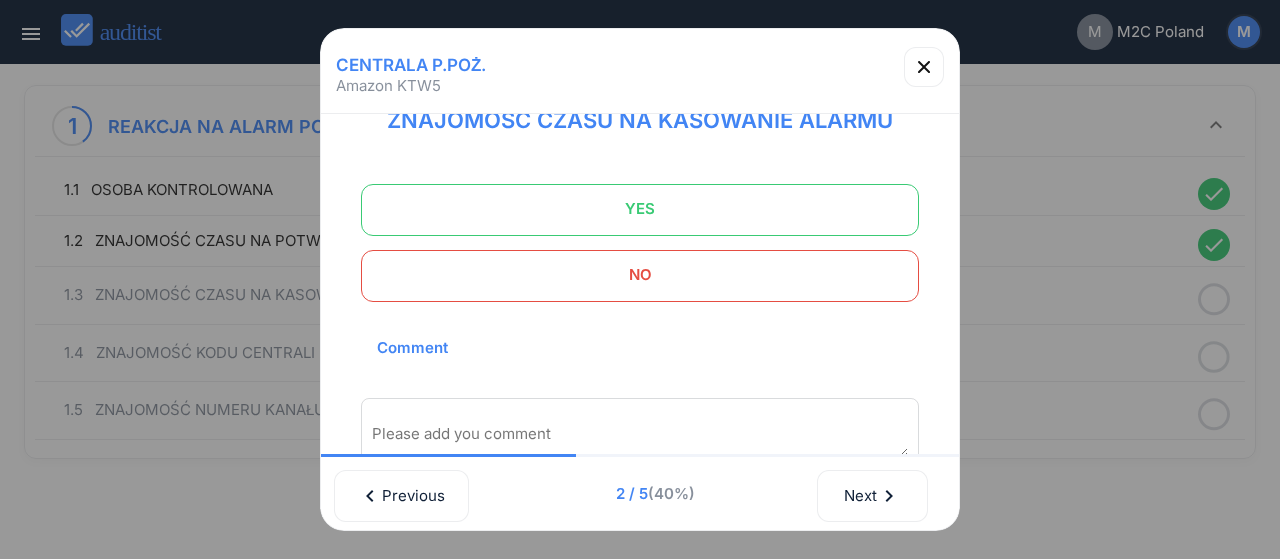 drag, startPoint x: 742, startPoint y: 225, endPoint x: 742, endPoint y: 240, distance: 15 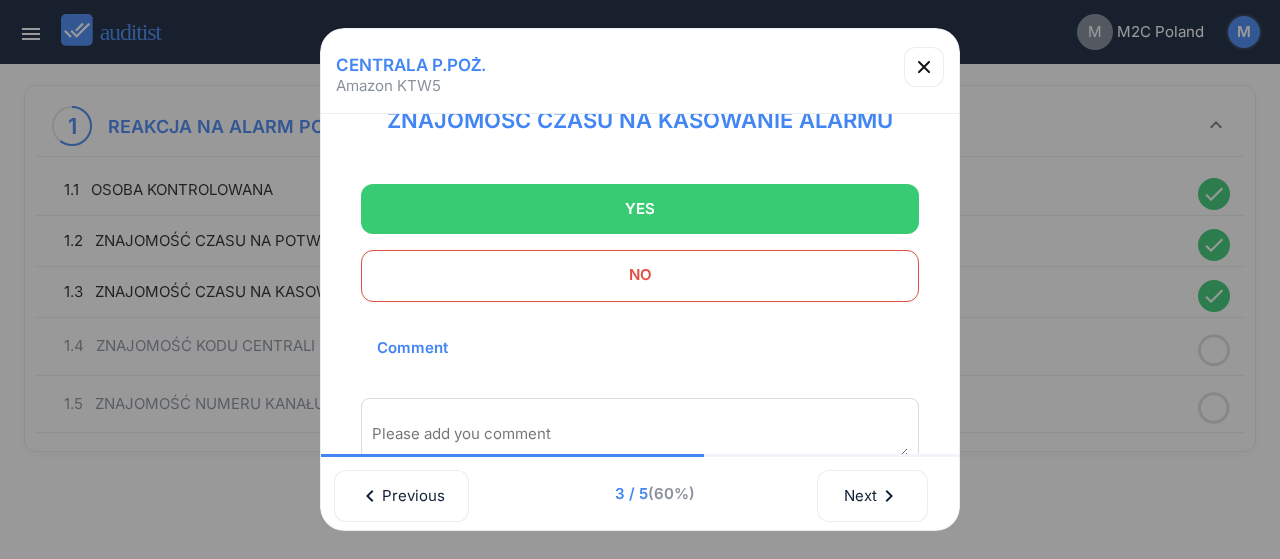 scroll, scrollTop: 194, scrollLeft: 0, axis: vertical 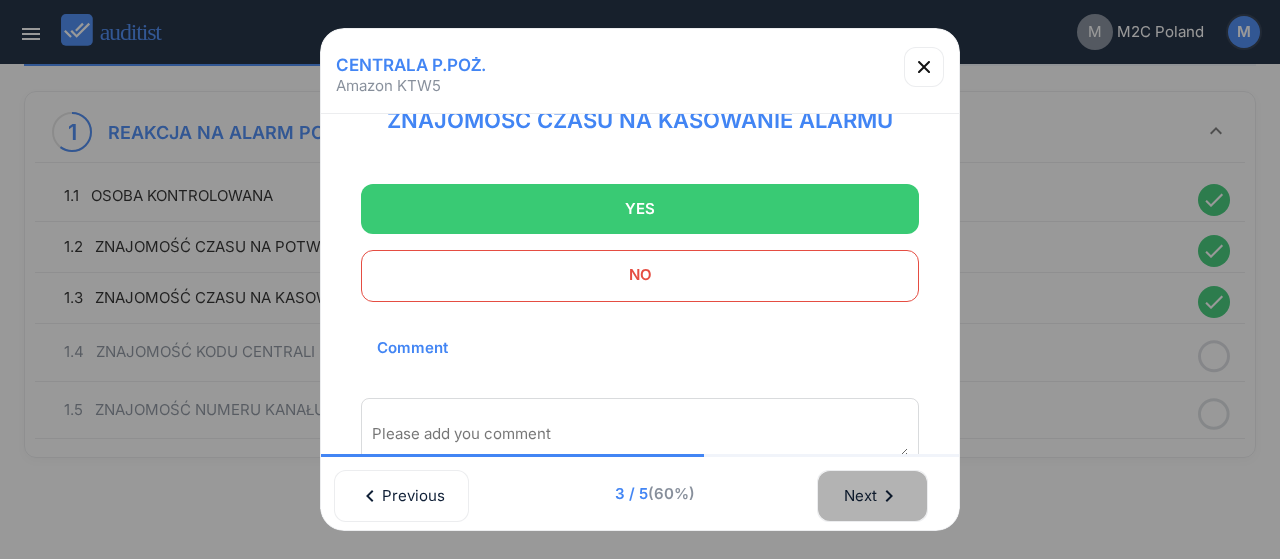 drag, startPoint x: 842, startPoint y: 497, endPoint x: 732, endPoint y: 284, distance: 239.72693 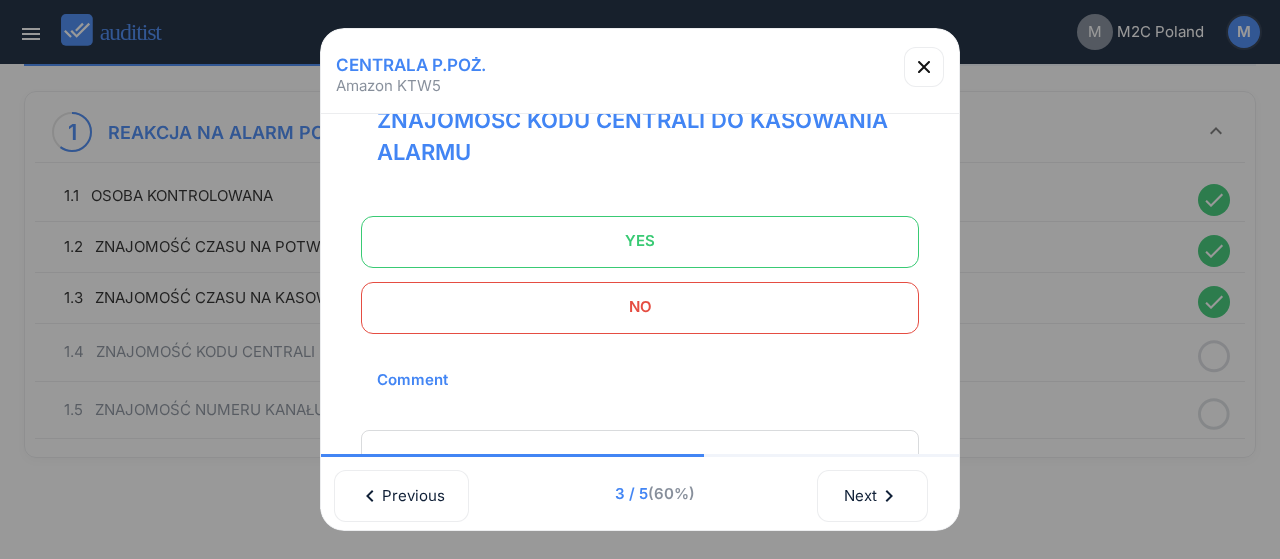 click on "YES" at bounding box center (640, 241) 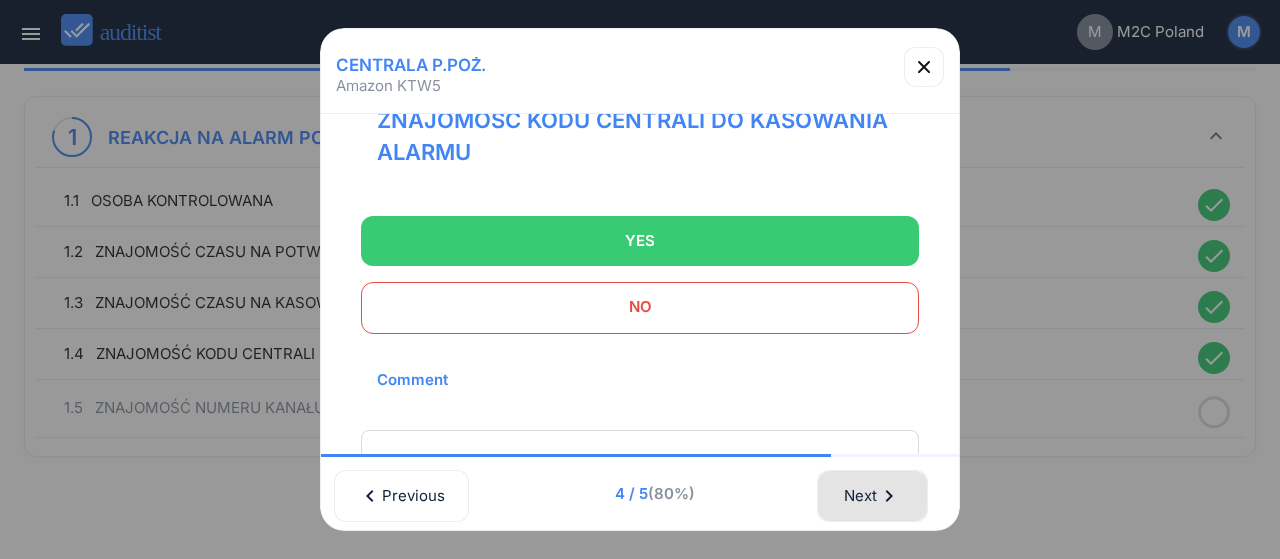 click on "Next
chevron_right" at bounding box center [872, 496] 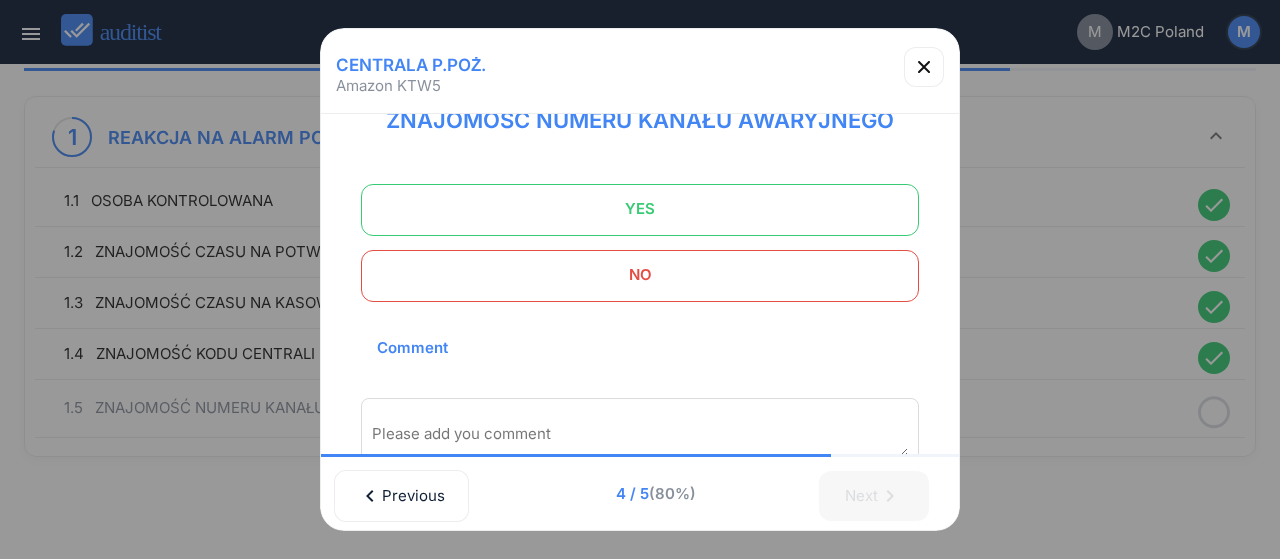 click on "YES" at bounding box center [640, 209] 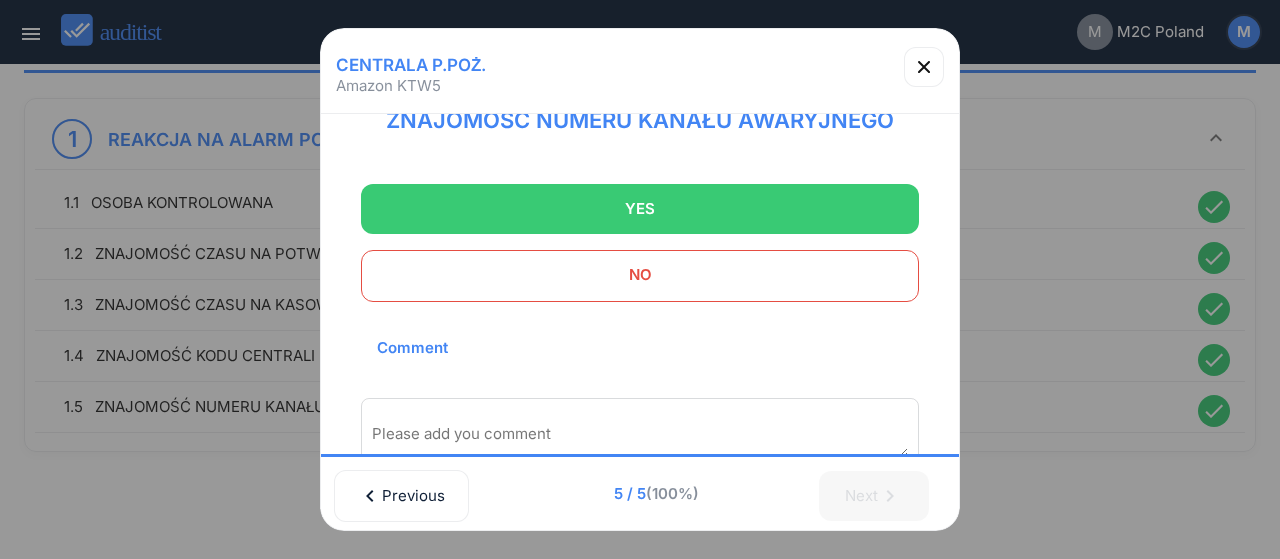 scroll, scrollTop: 183, scrollLeft: 0, axis: vertical 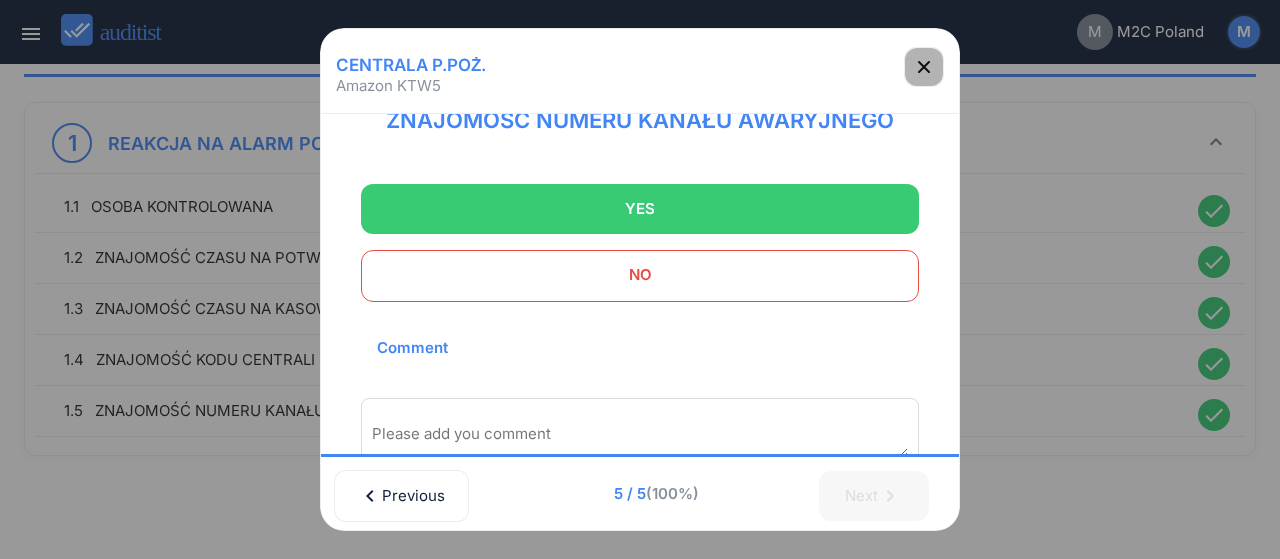 drag, startPoint x: 917, startPoint y: 81, endPoint x: 917, endPoint y: 371, distance: 290 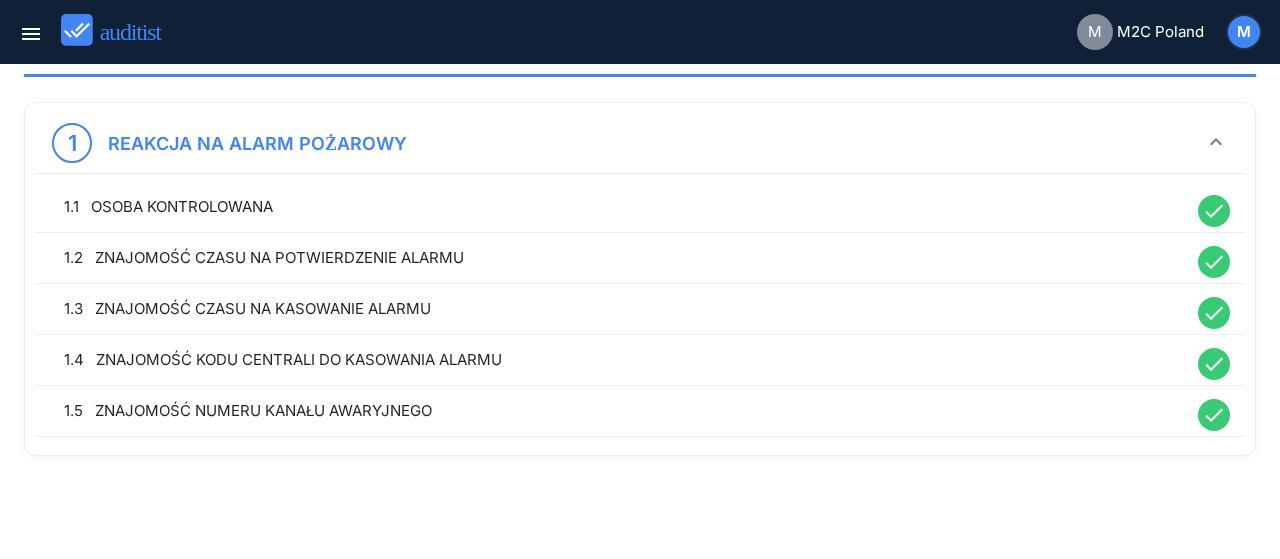 scroll, scrollTop: 0, scrollLeft: 0, axis: both 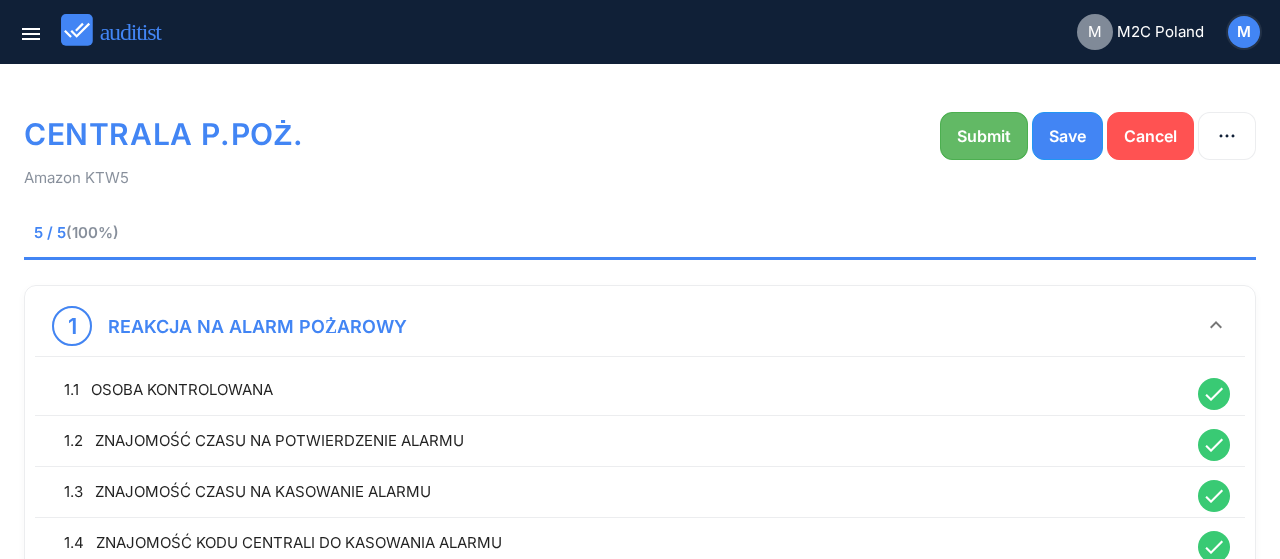 click on "Submit" at bounding box center [984, 136] 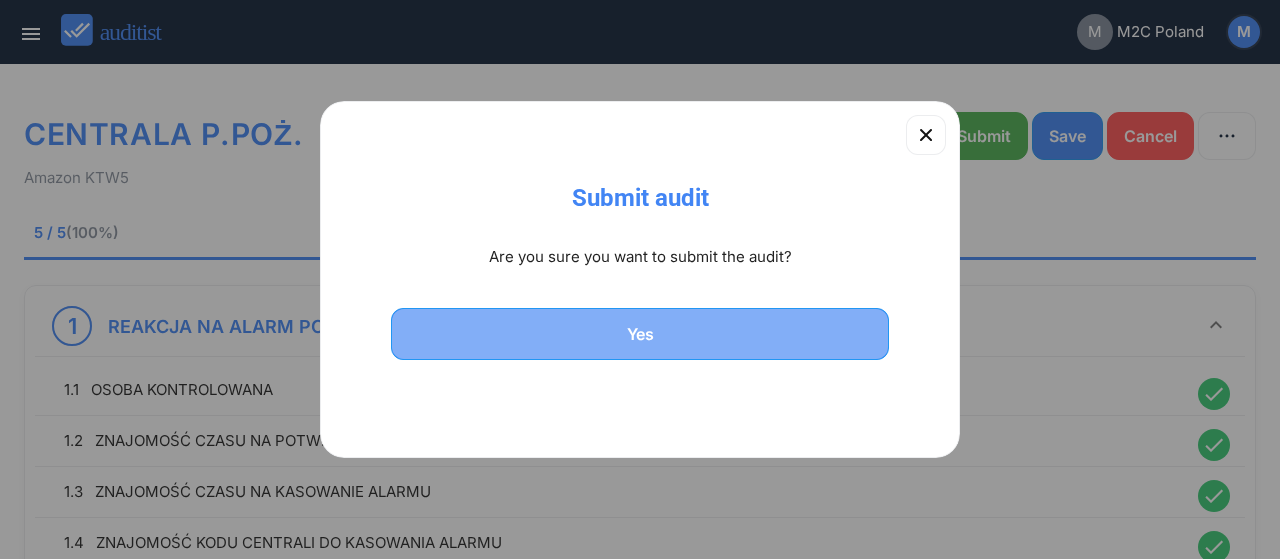 drag, startPoint x: 749, startPoint y: 357, endPoint x: 782, endPoint y: 483, distance: 130.24976 